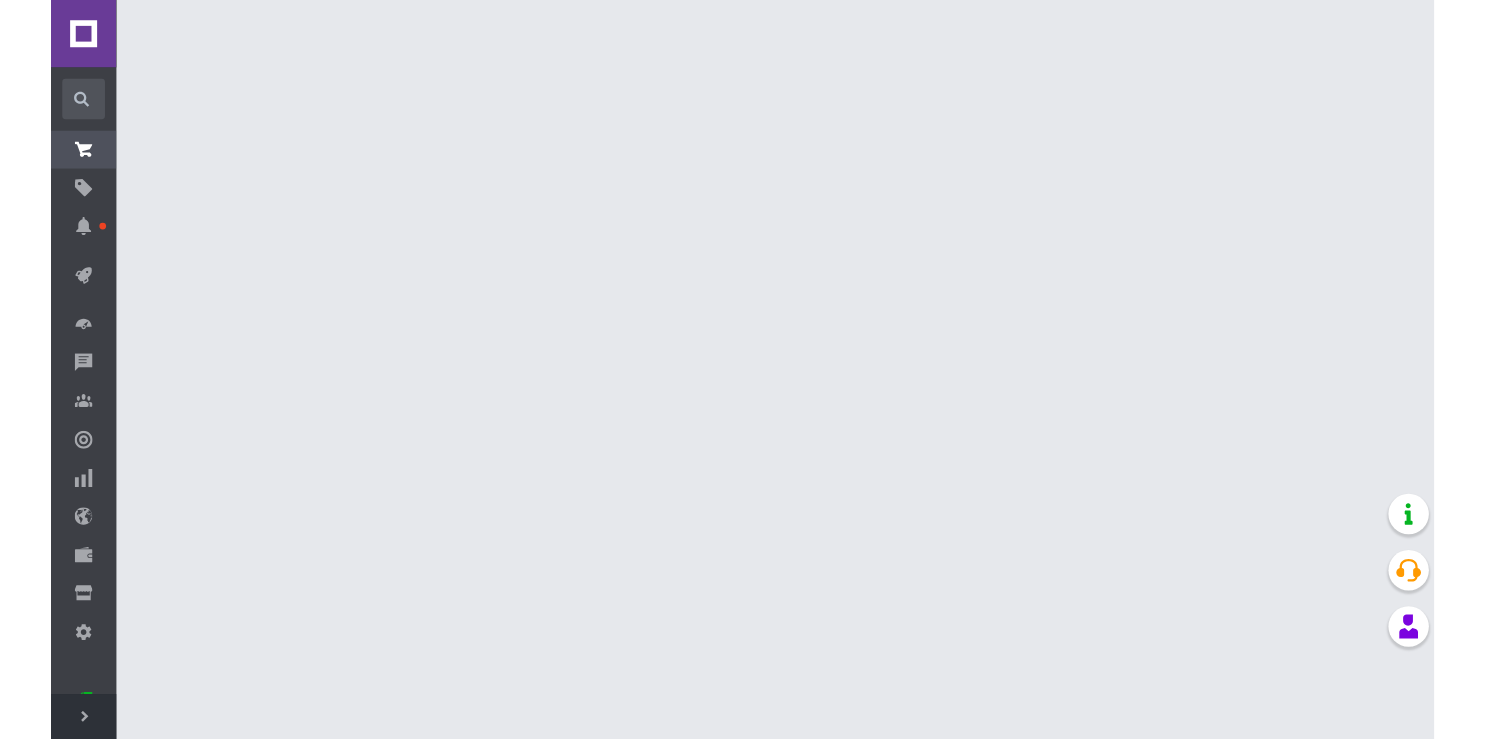 scroll, scrollTop: 0, scrollLeft: 0, axis: both 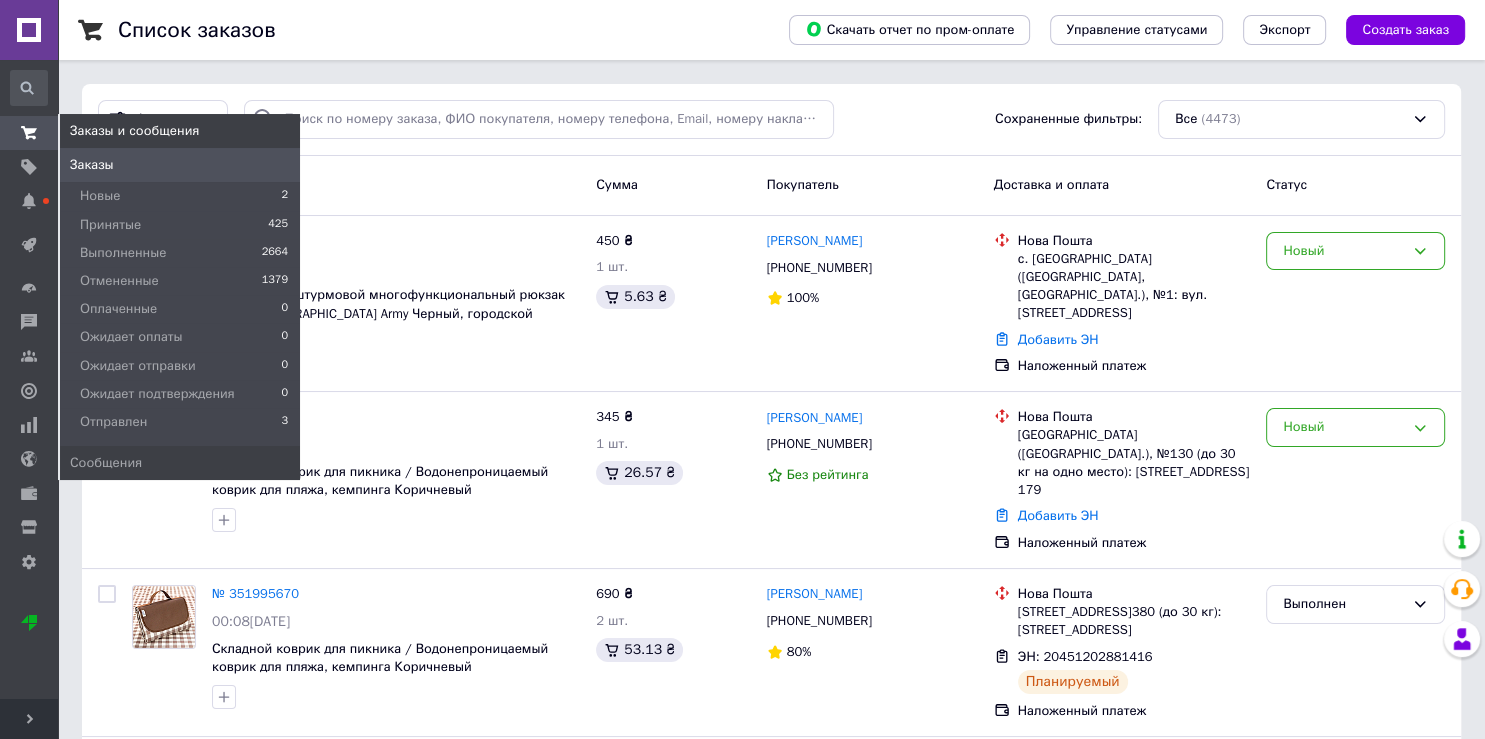 click at bounding box center (29, 133) 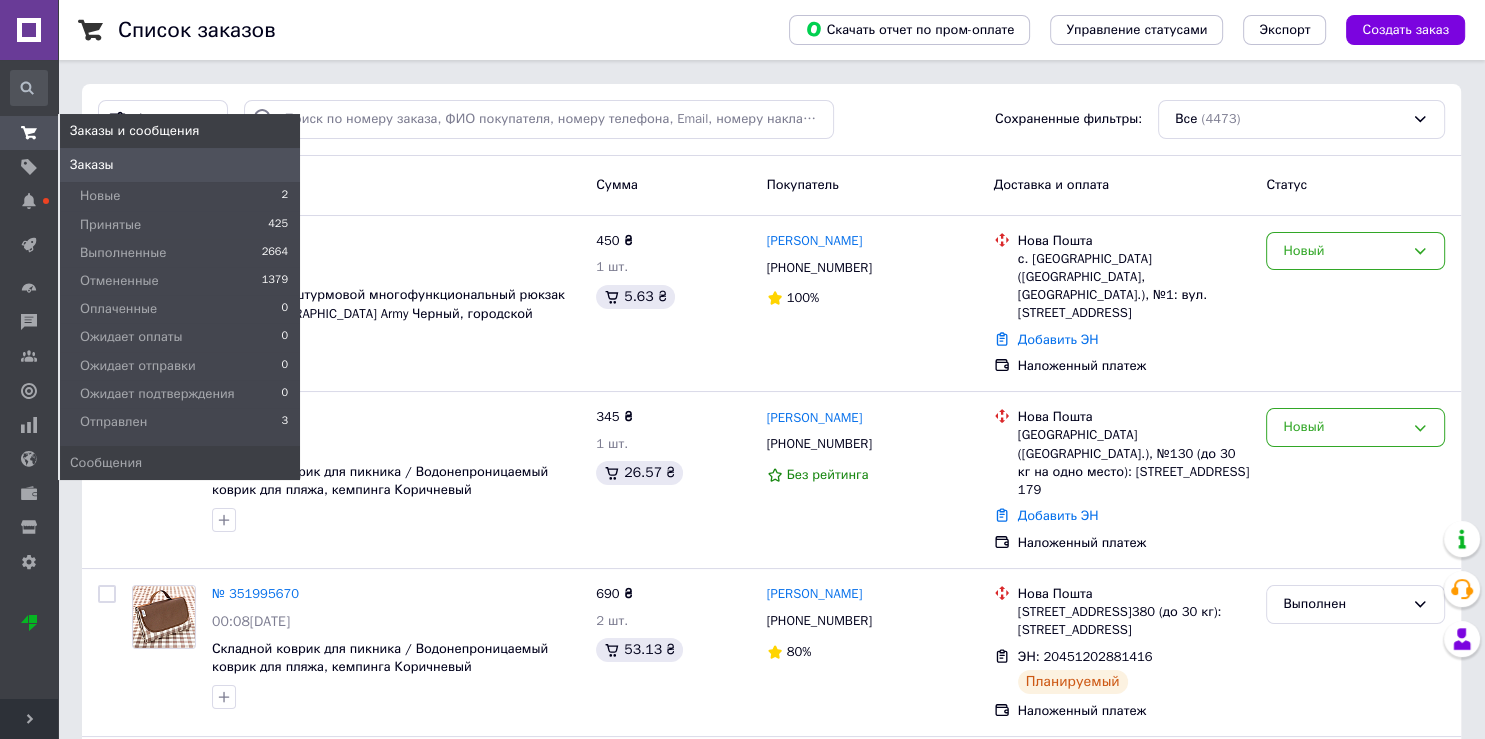 click at bounding box center (29, 133) 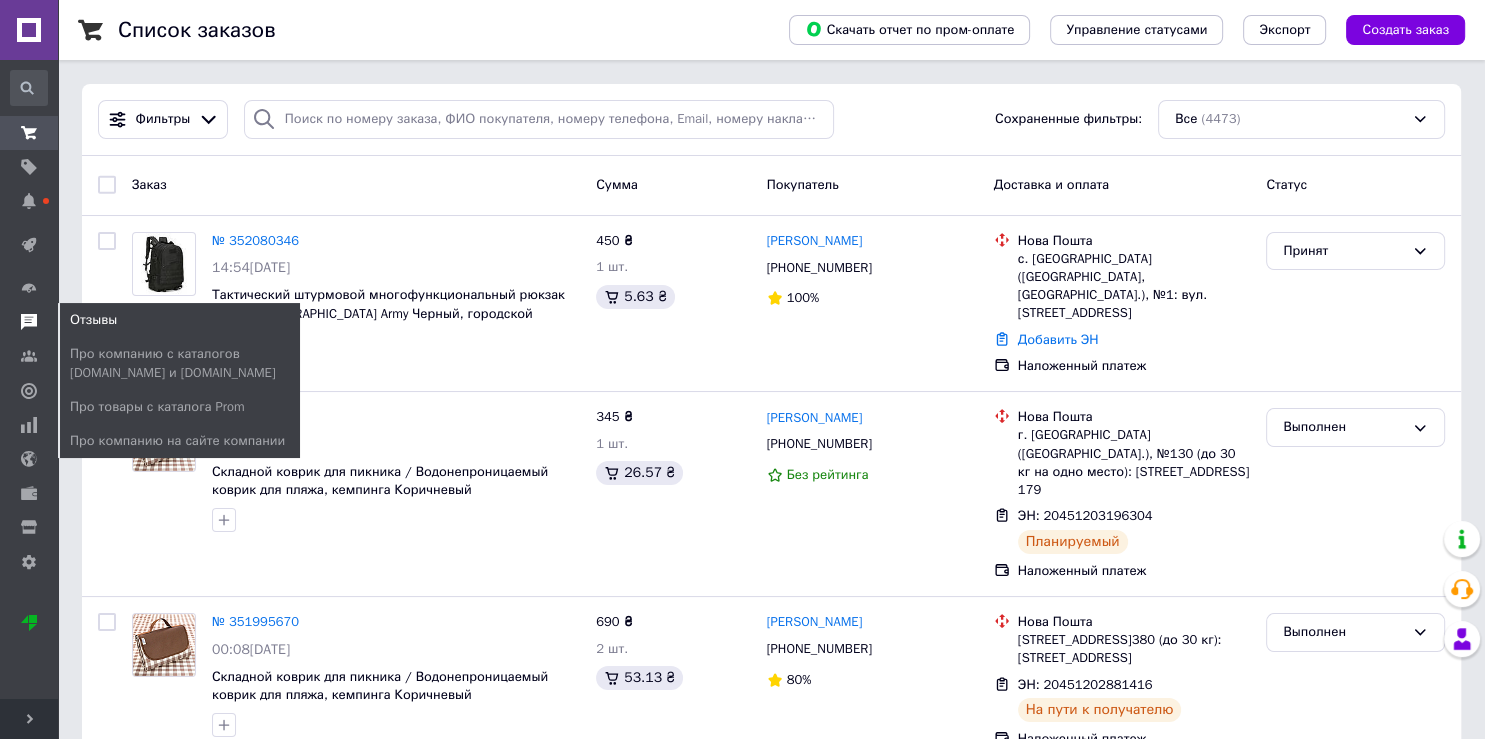 click 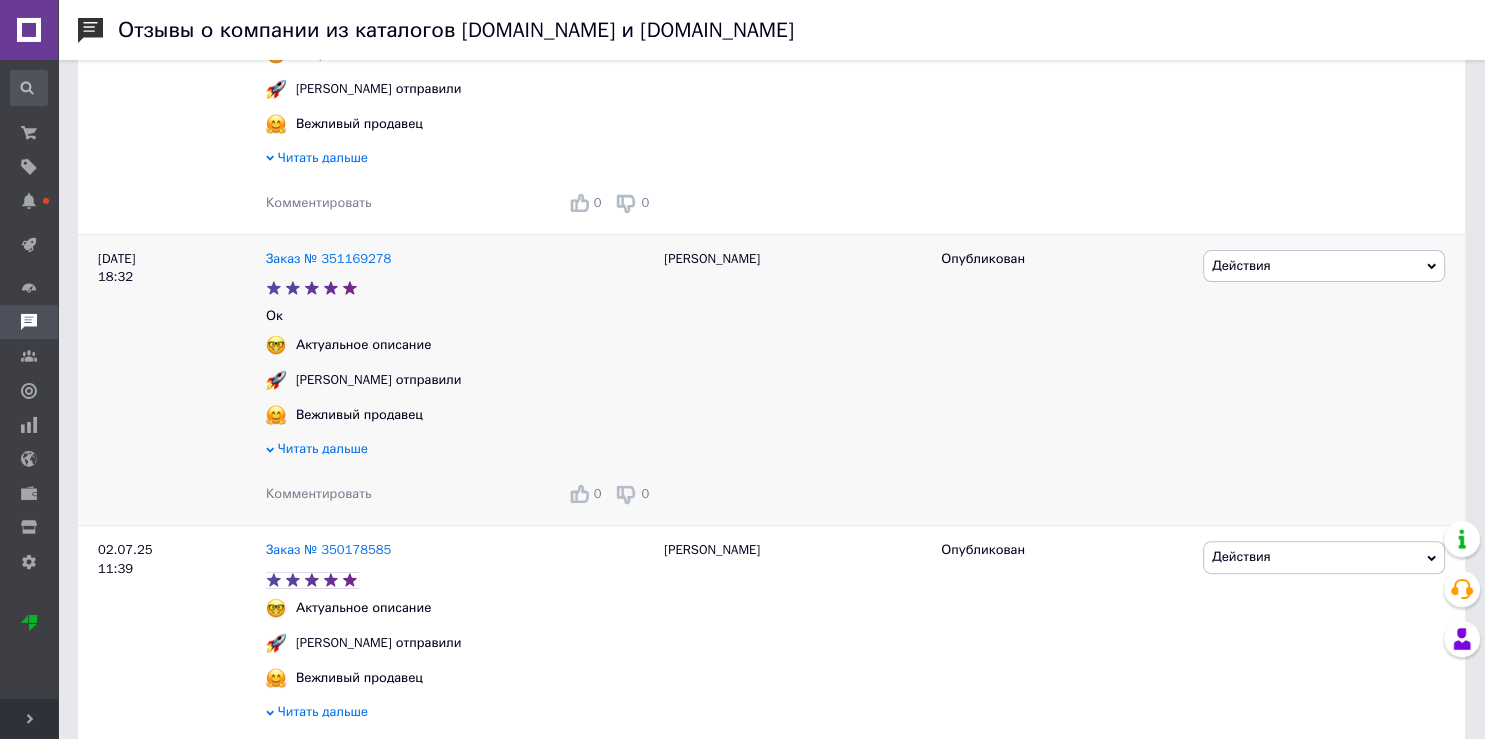 scroll, scrollTop: 528, scrollLeft: 0, axis: vertical 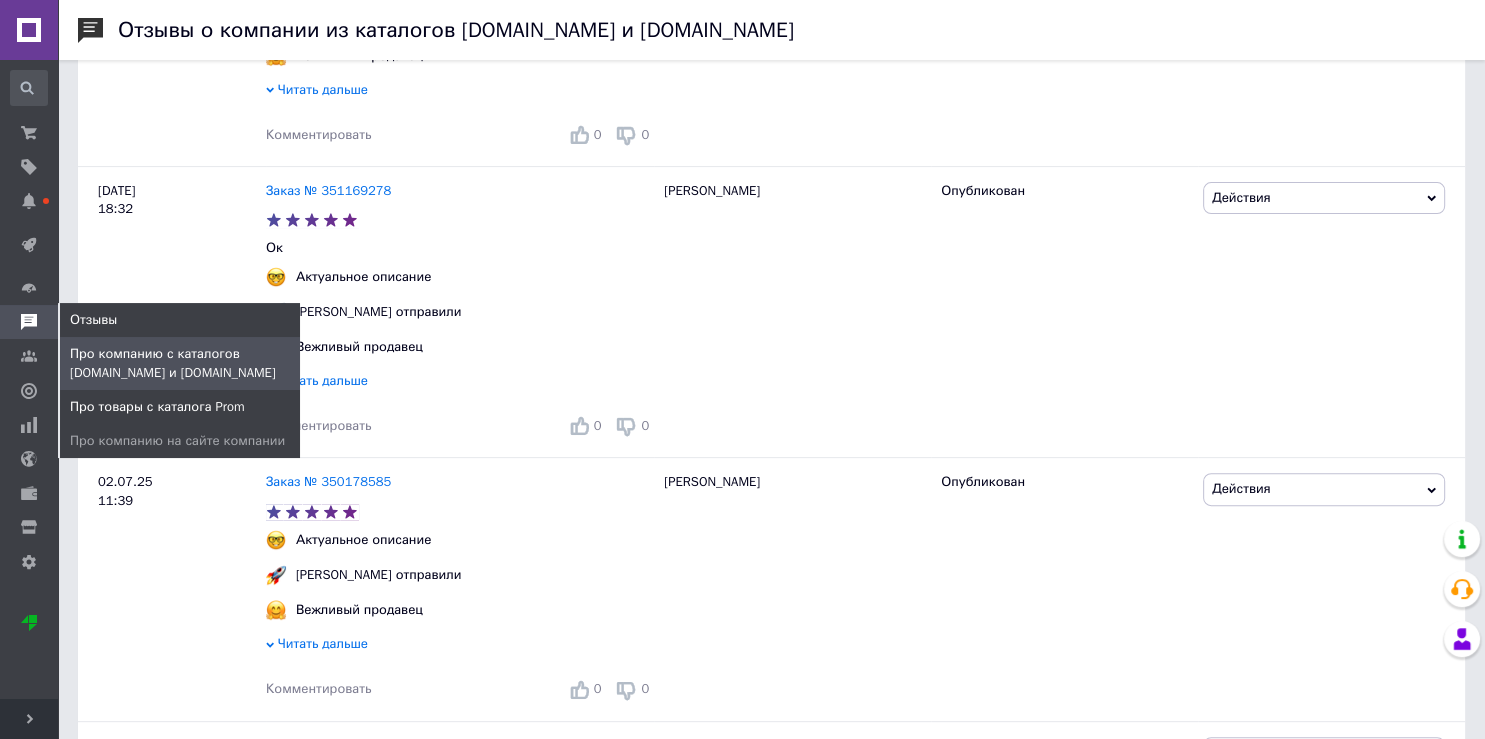 click on "Про товары с каталога Prom" at bounding box center [157, 407] 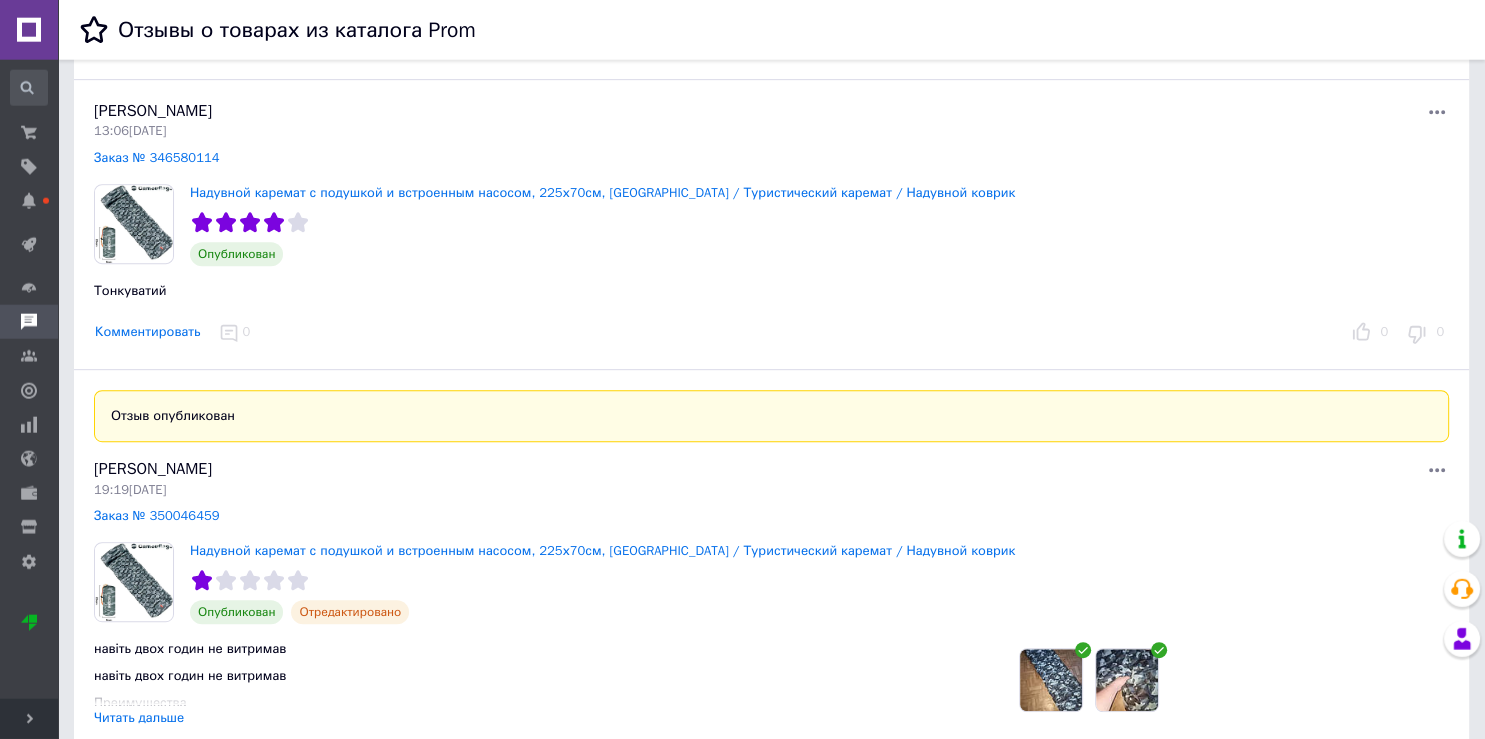 scroll, scrollTop: 950, scrollLeft: 0, axis: vertical 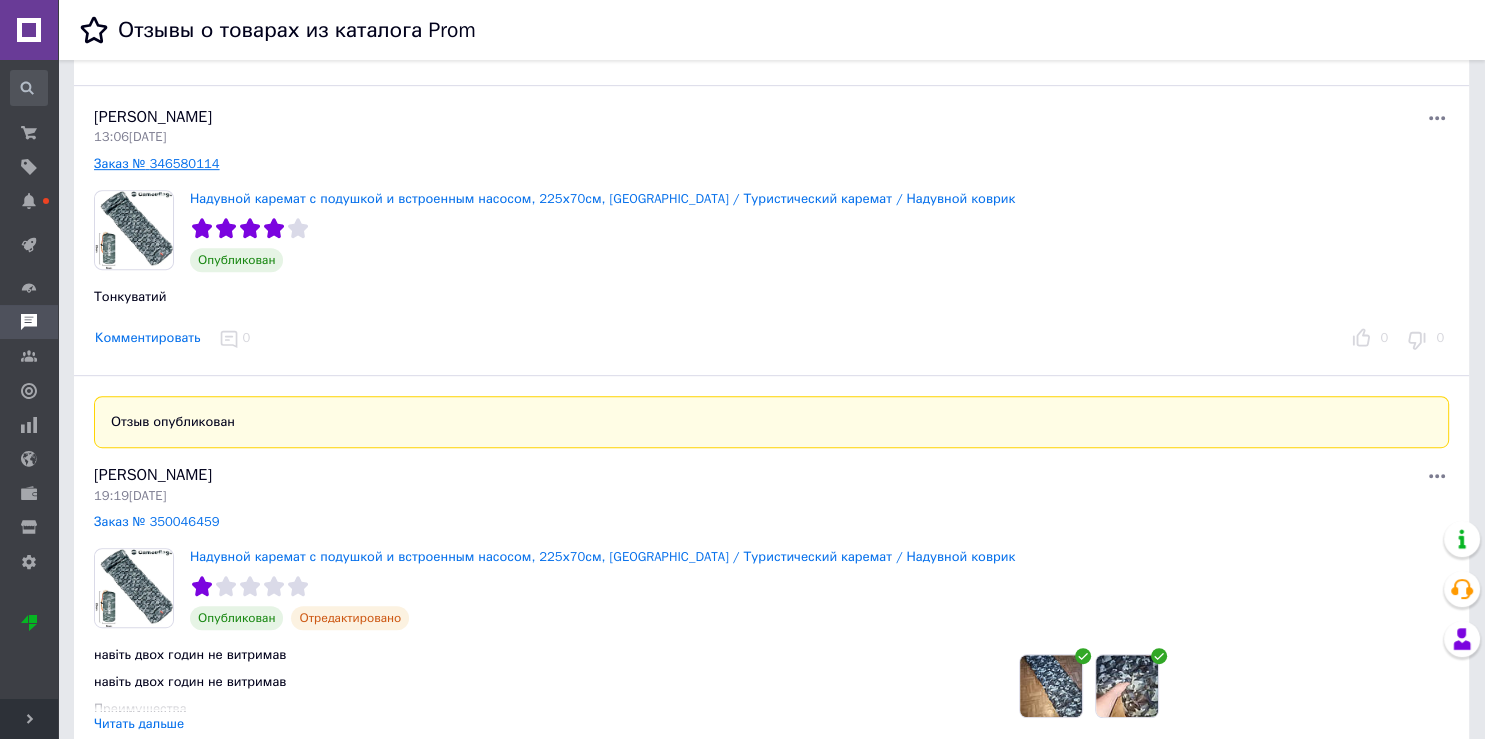 click on "Заказ №   346580114" at bounding box center [157, 163] 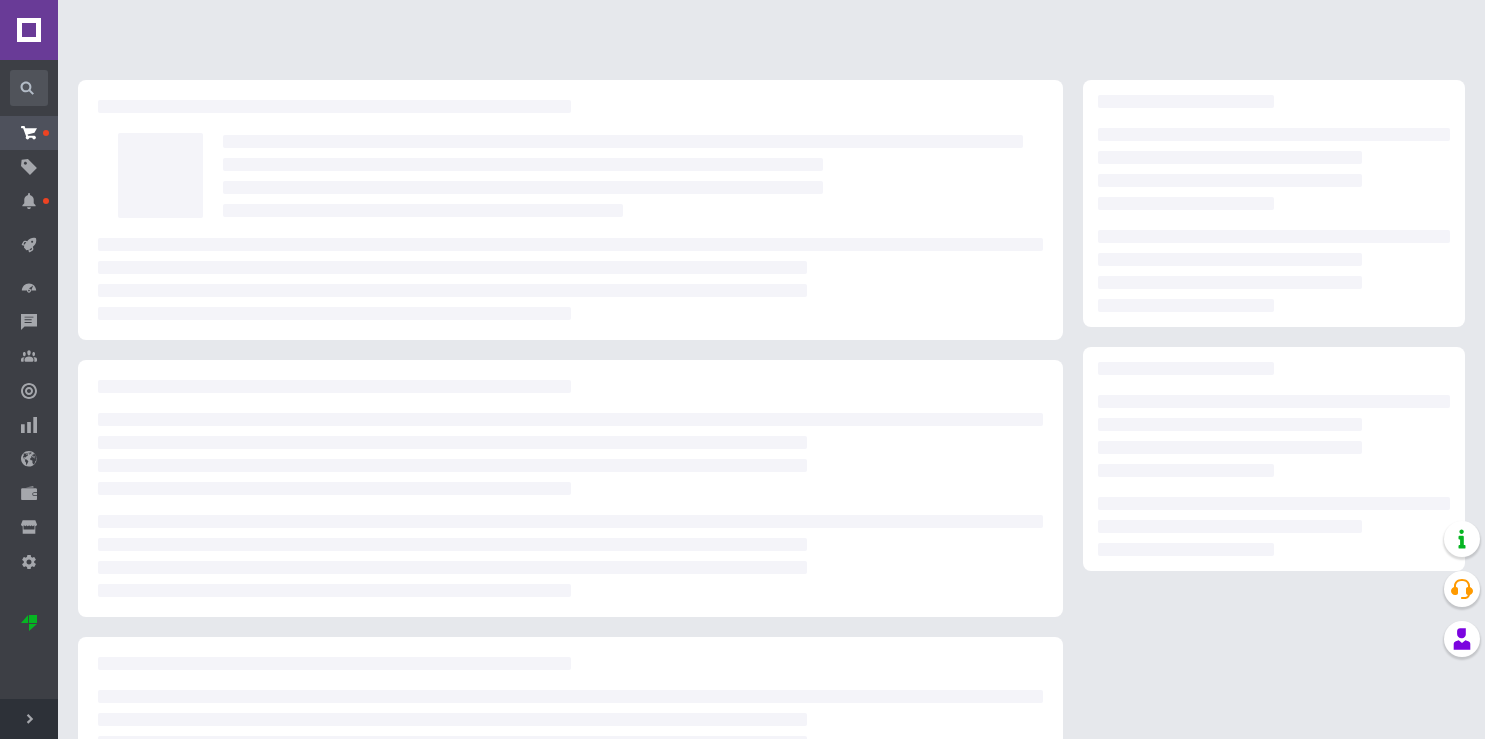 scroll, scrollTop: 0, scrollLeft: 0, axis: both 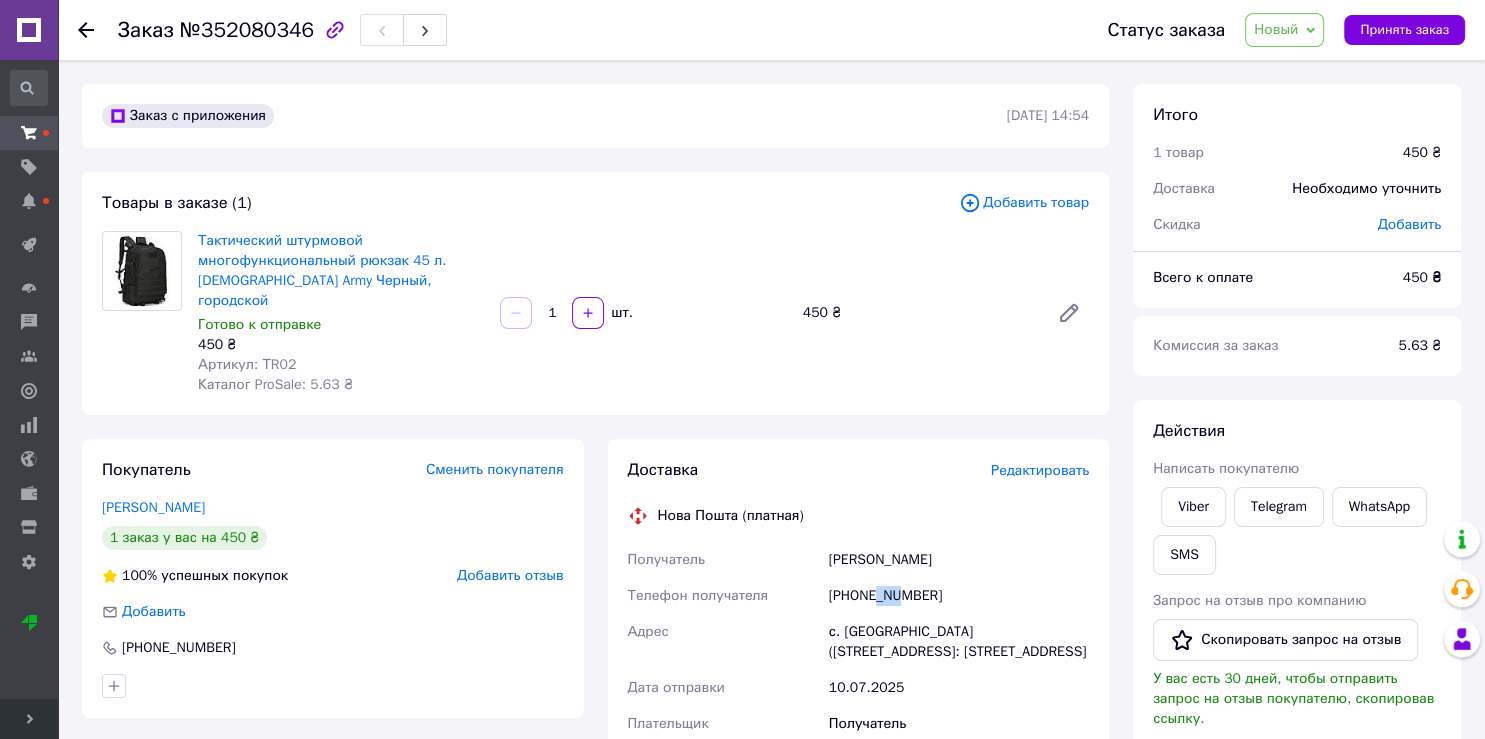 drag, startPoint x: 876, startPoint y: 571, endPoint x: 895, endPoint y: 576, distance: 19.646883 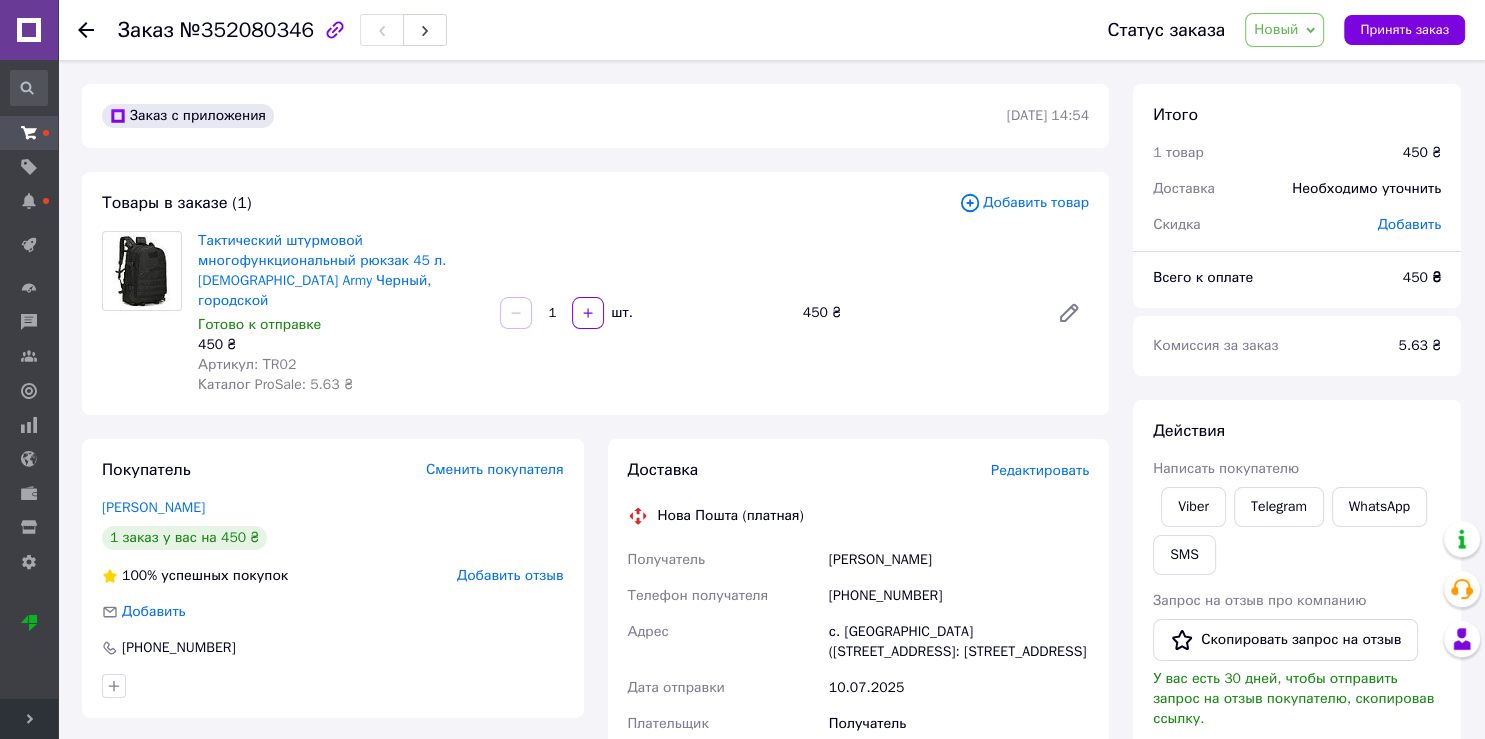 click on "с. Новоалександровка (Запорожская обл., Запорожский р-н.), №1: ул. Центральная, 64а" at bounding box center [959, 642] 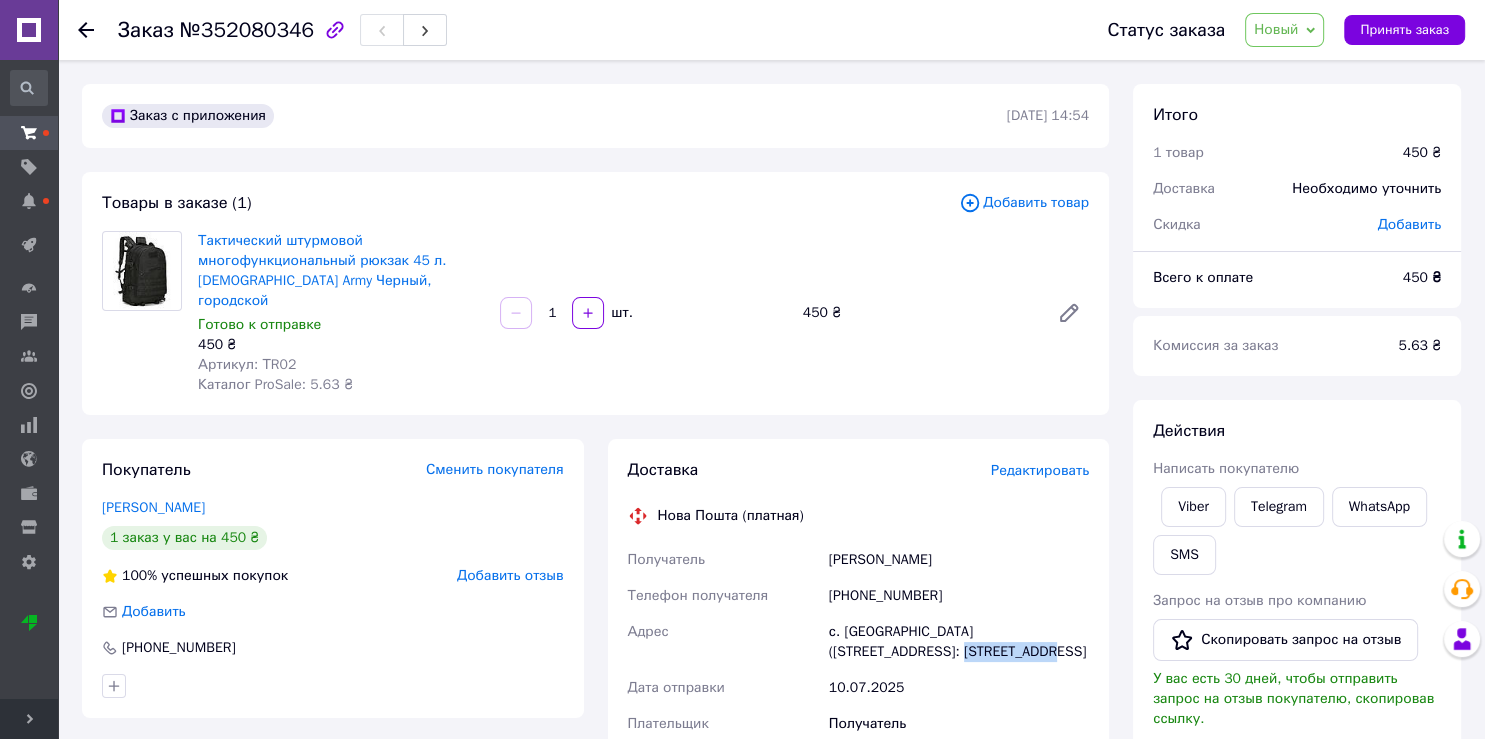 click on "с. Новоалександровка (Запорожская обл., Запорожский р-н.), №1: ул. Центральная, 64а" at bounding box center [959, 642] 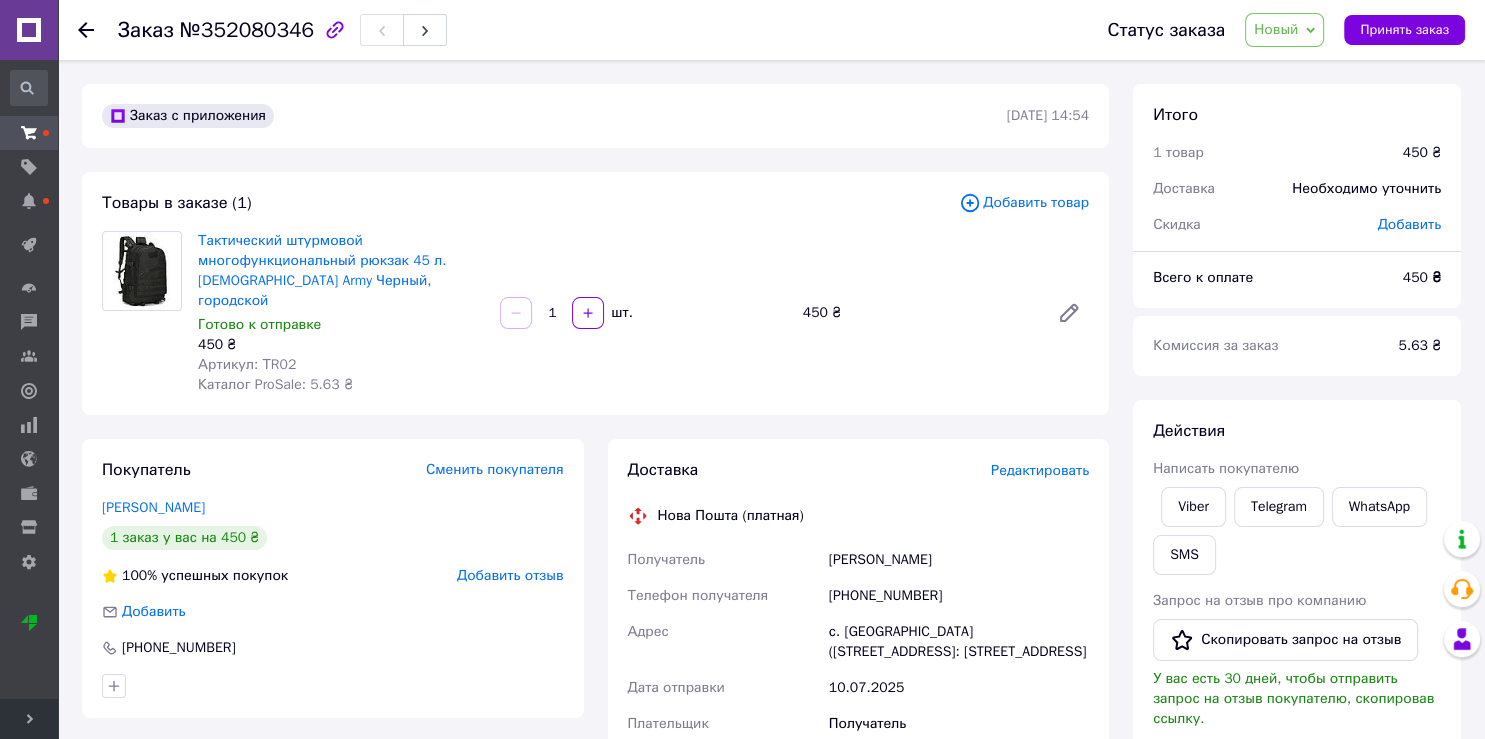 click on "с. Новоалександровка (Запорожская обл., Запорожский р-н.), №1: ул. Центральная, 64а" at bounding box center [959, 642] 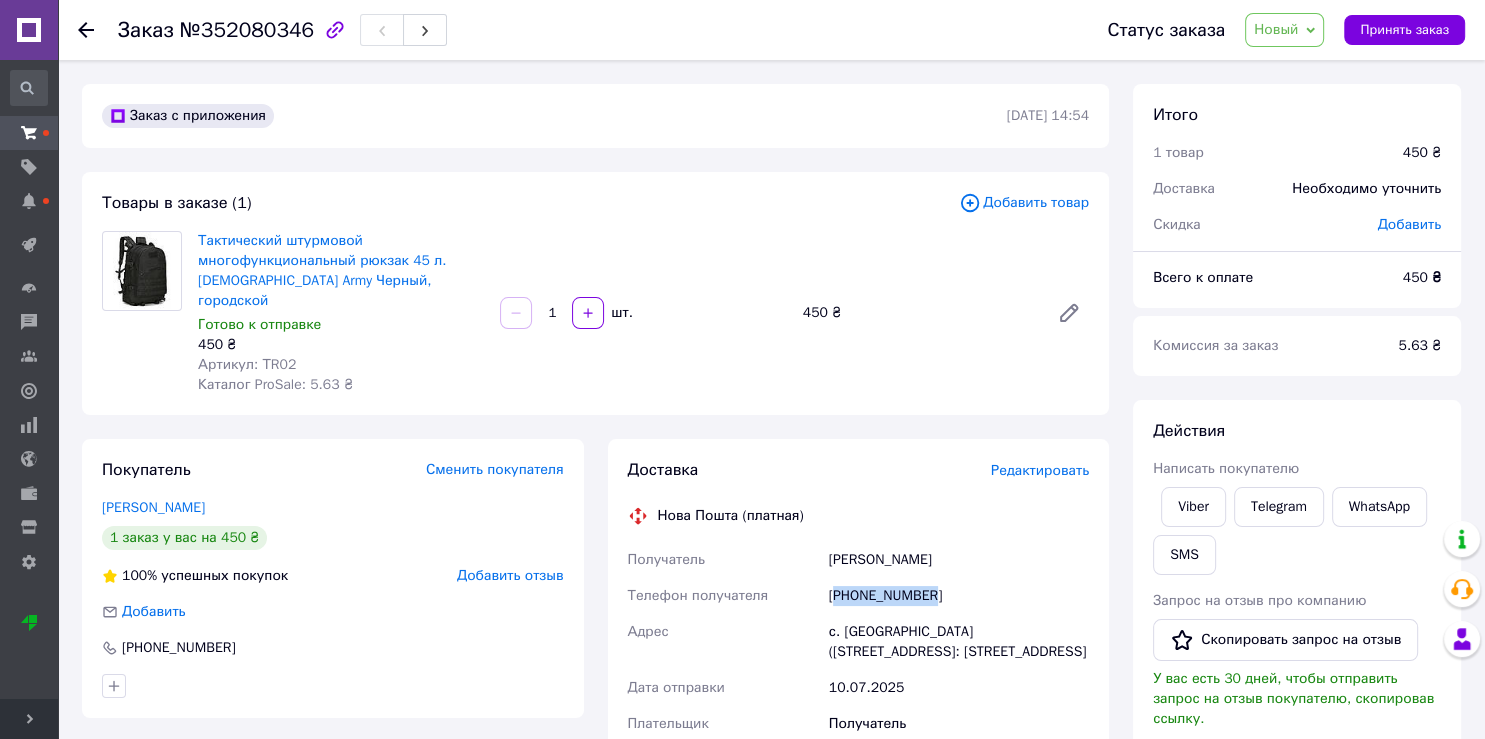 click on "[PHONE_NUMBER]" at bounding box center [959, 596] 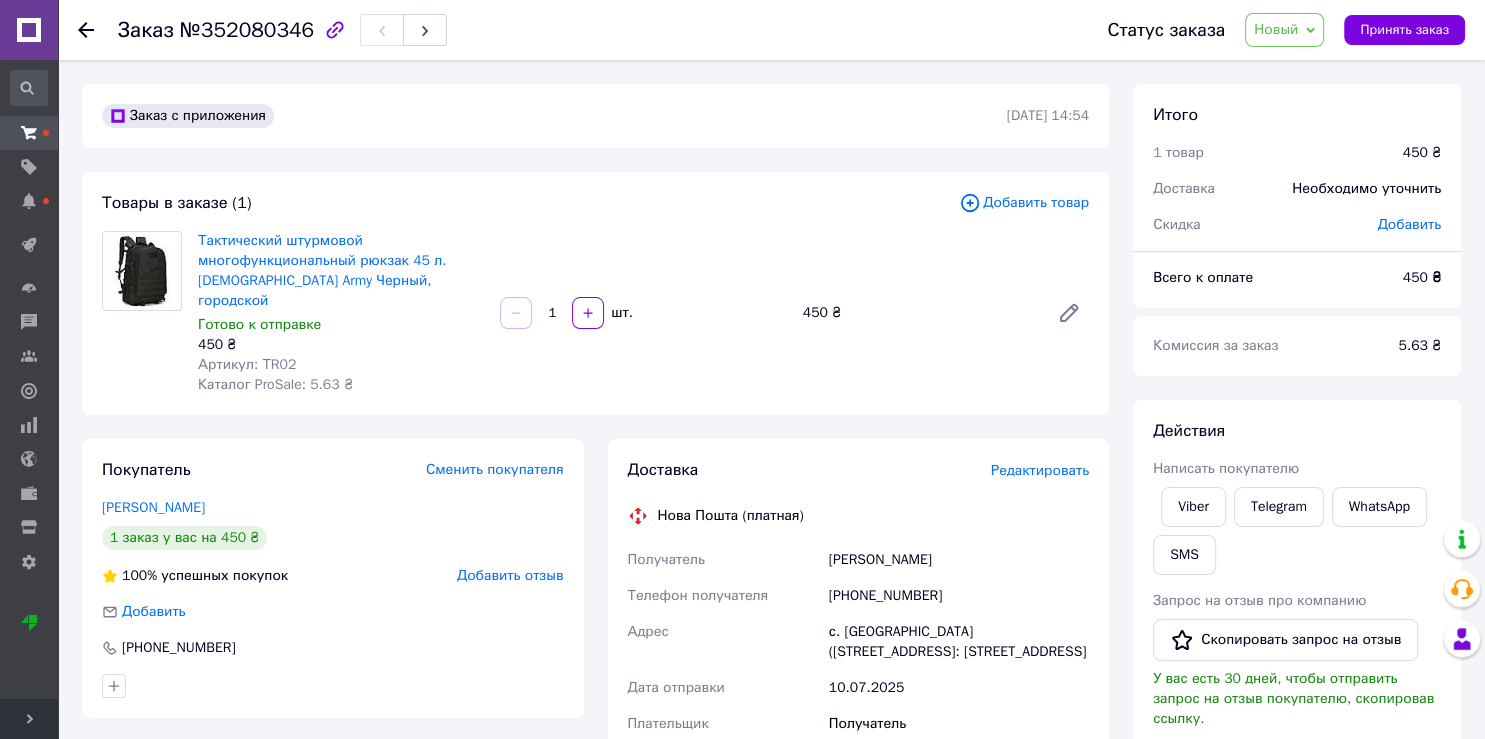 click on "[PHONE_NUMBER]" at bounding box center [959, 596] 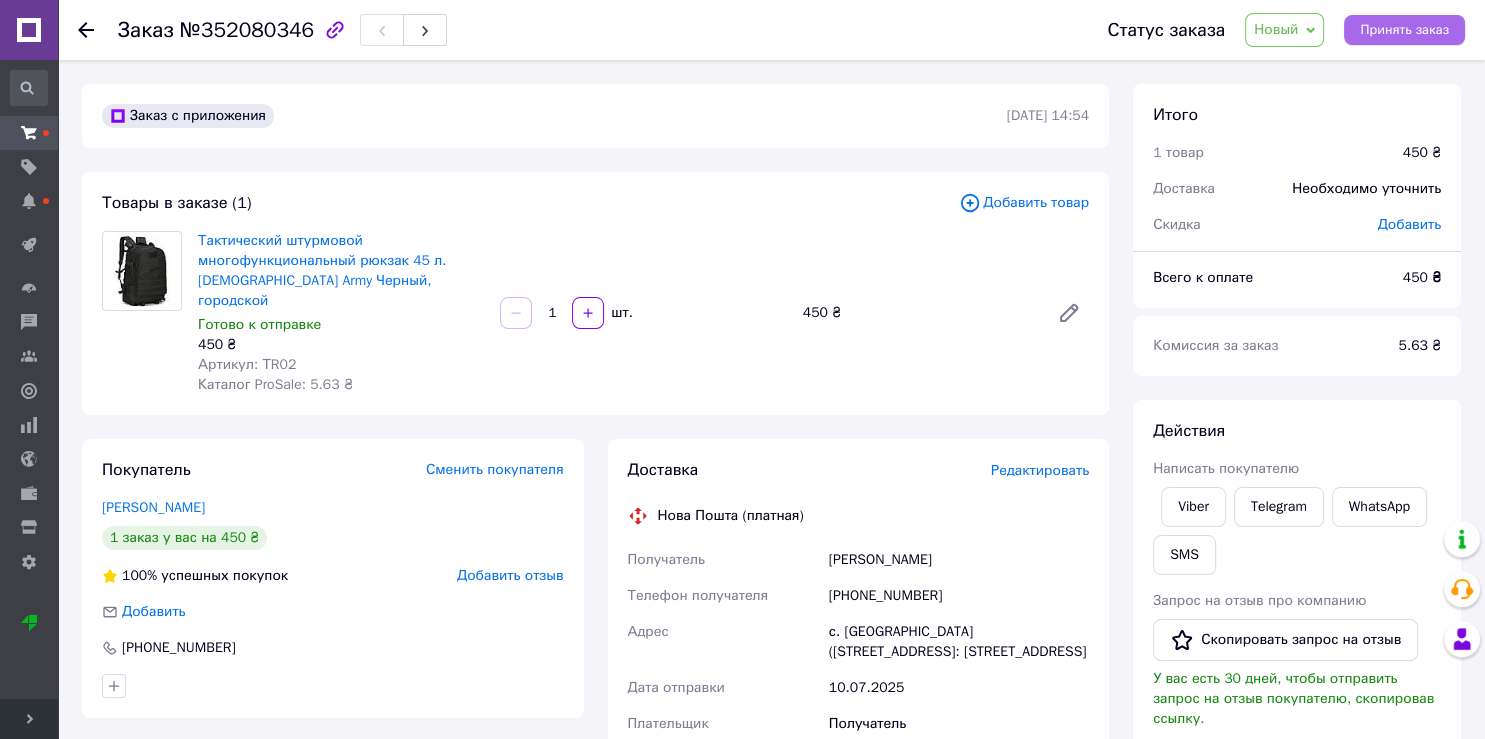 click on "Принять заказ" at bounding box center [1404, 30] 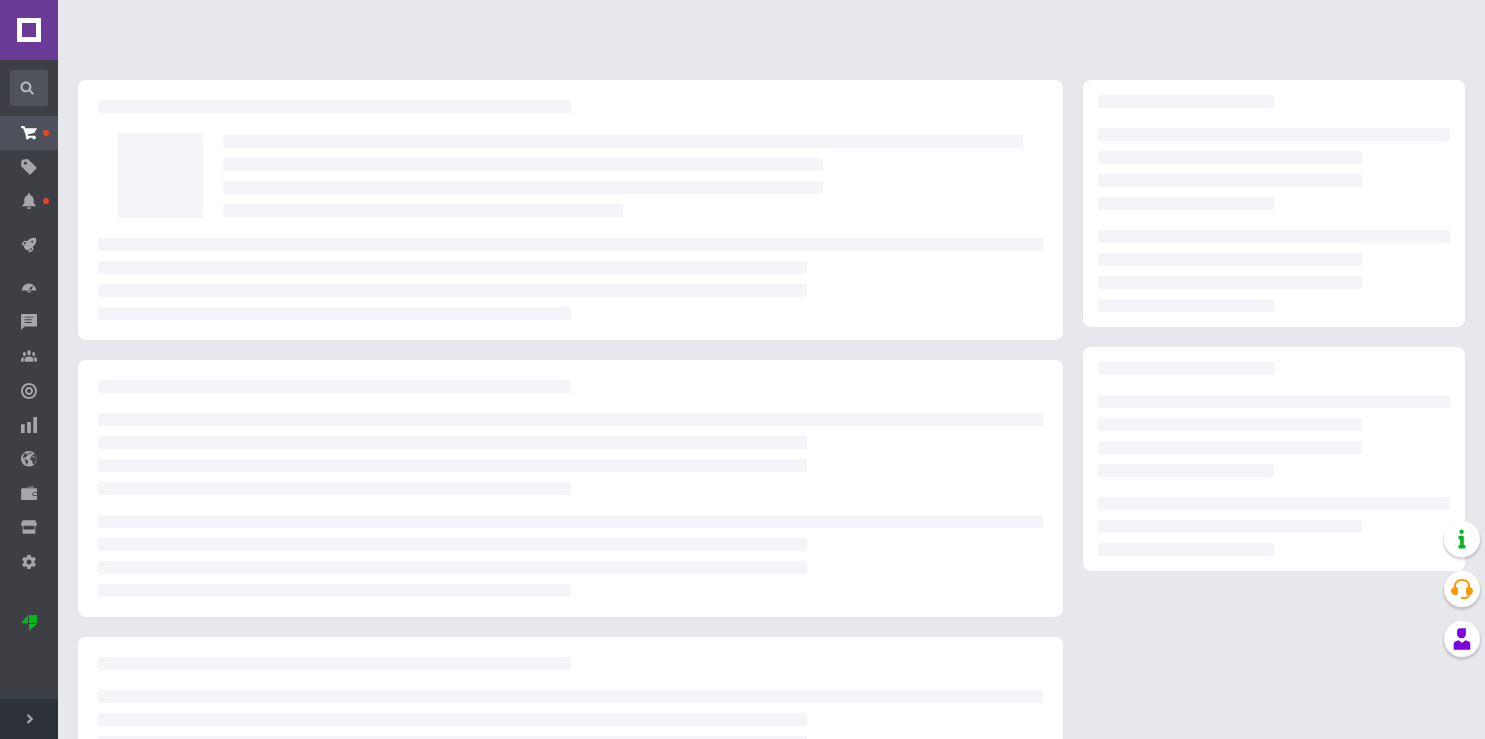 scroll, scrollTop: 0, scrollLeft: 0, axis: both 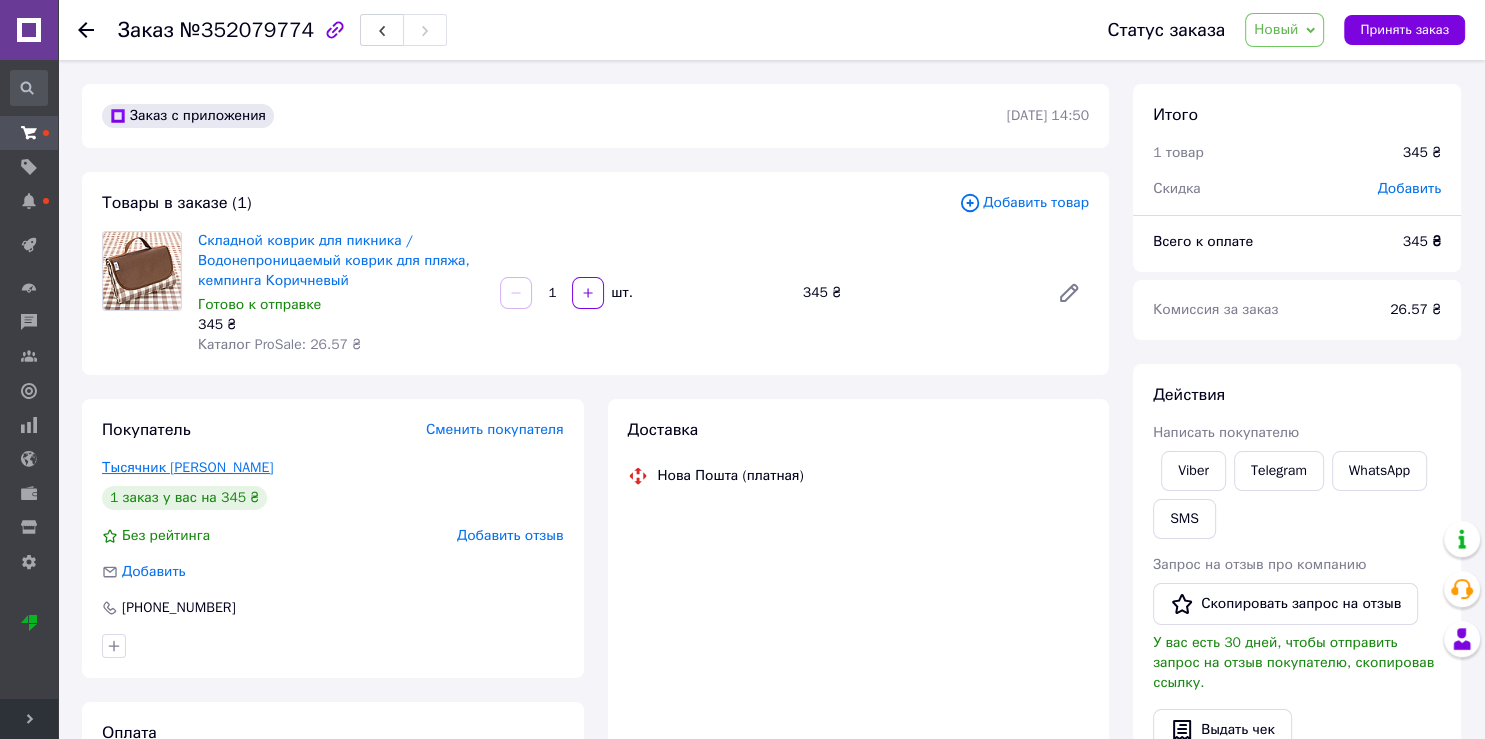 click on "Тысячник [PERSON_NAME]" at bounding box center (187, 467) 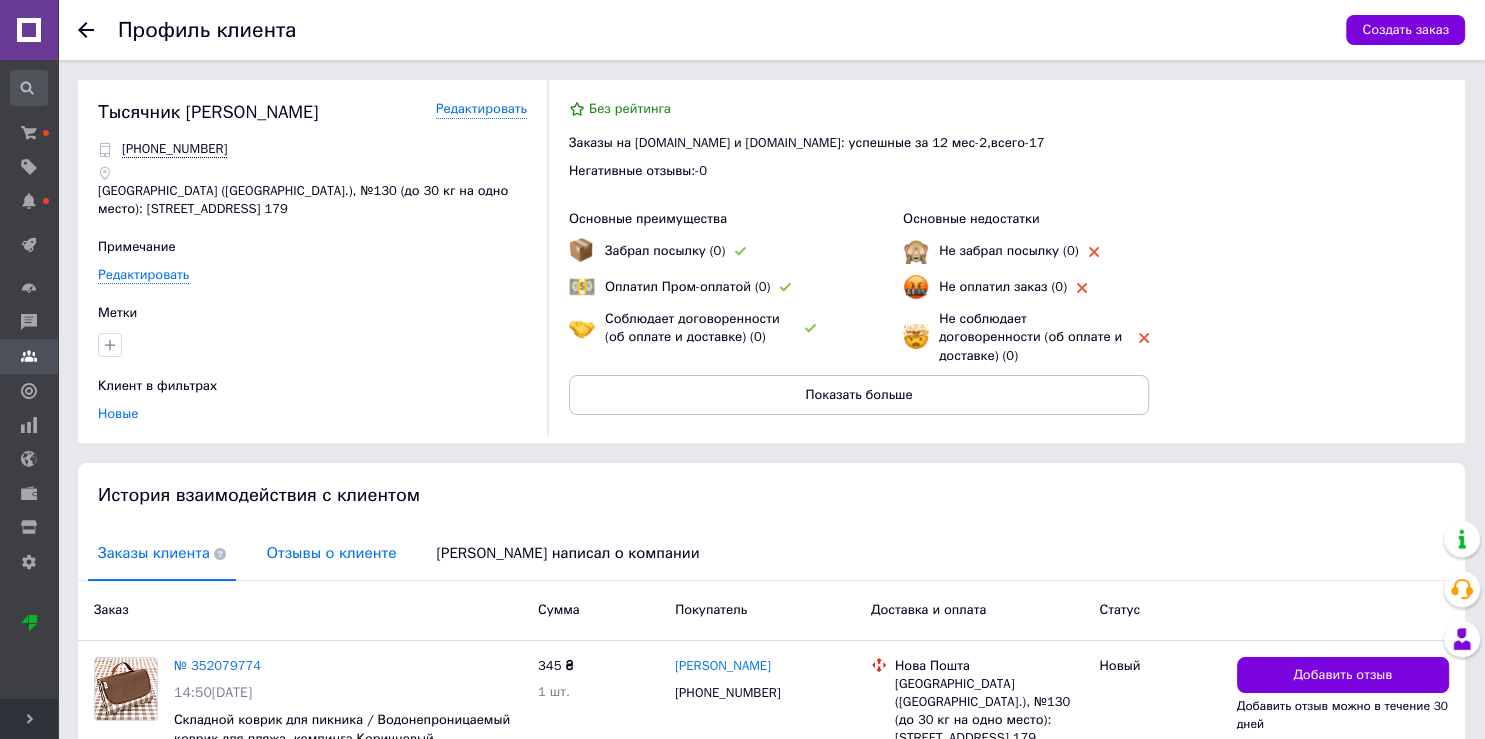 click on "Отзывы о клиенте" at bounding box center [331, 553] 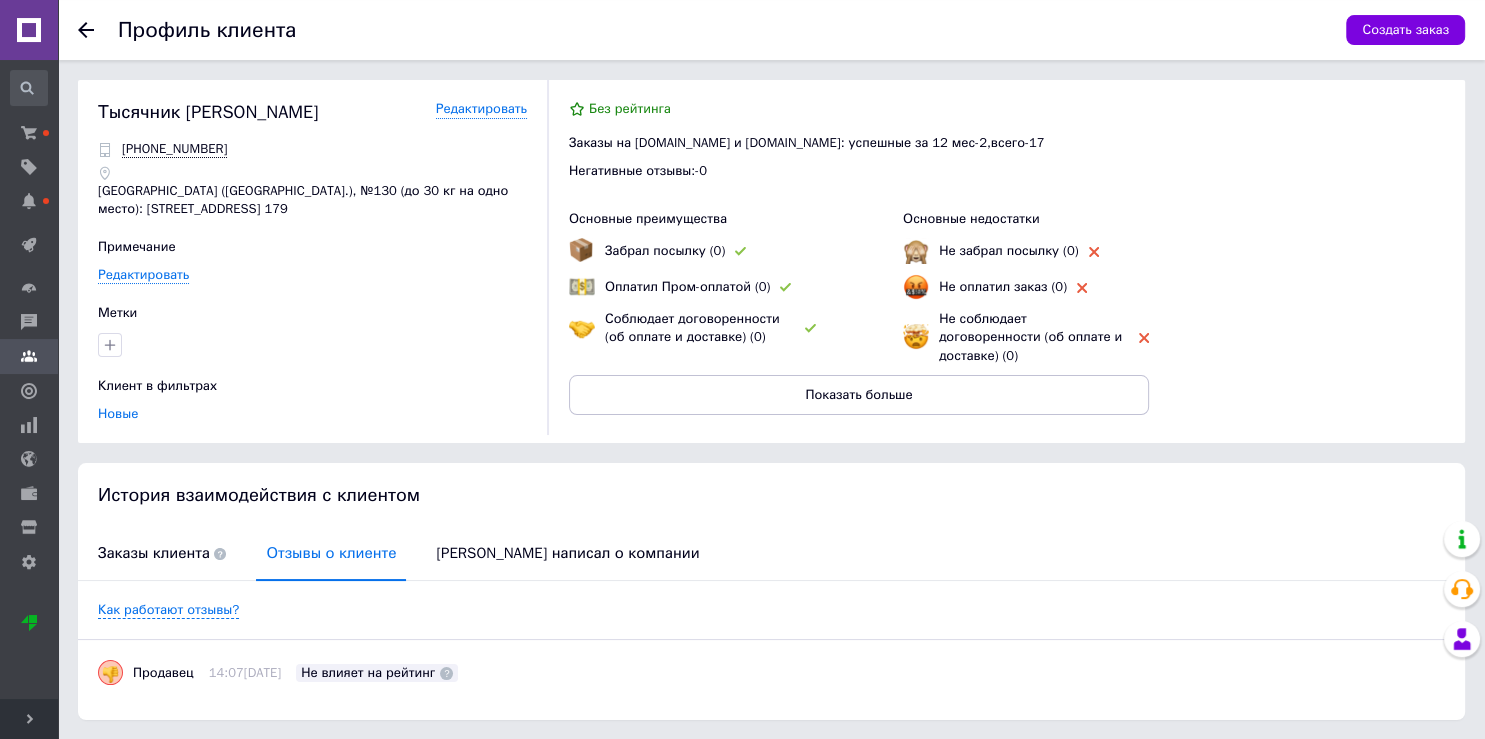 scroll, scrollTop: 0, scrollLeft: 0, axis: both 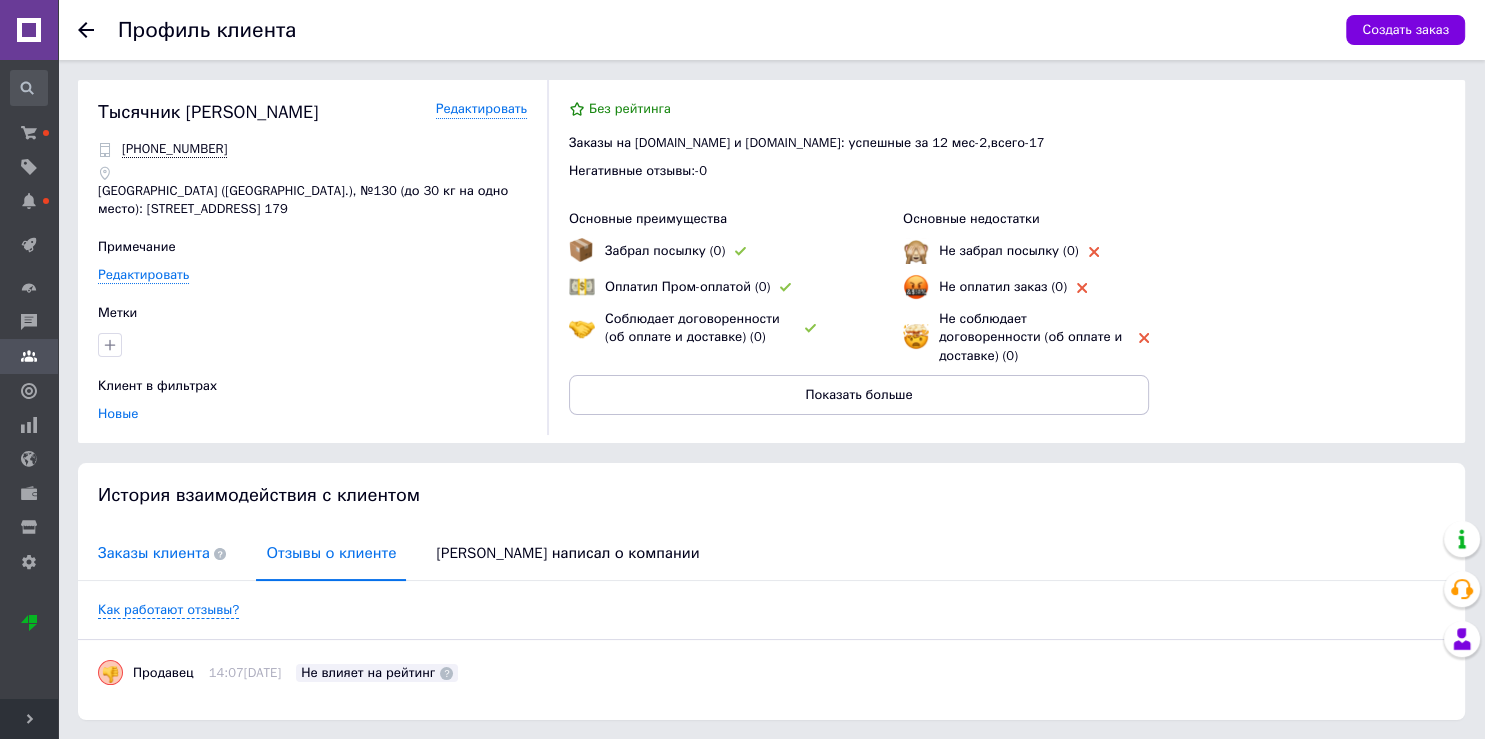 click on "Заказы клиента" at bounding box center (162, 553) 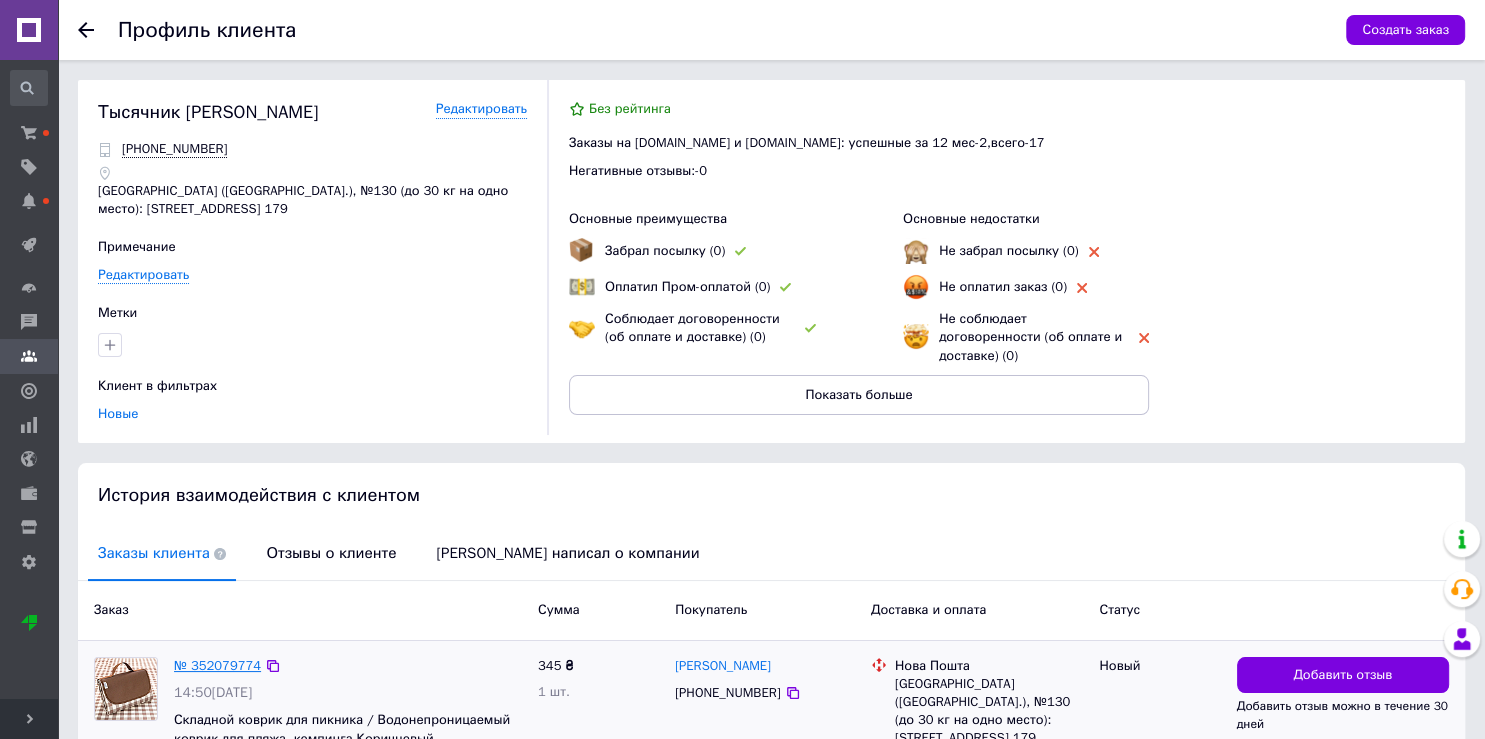 click on "№ 352079774" at bounding box center [217, 665] 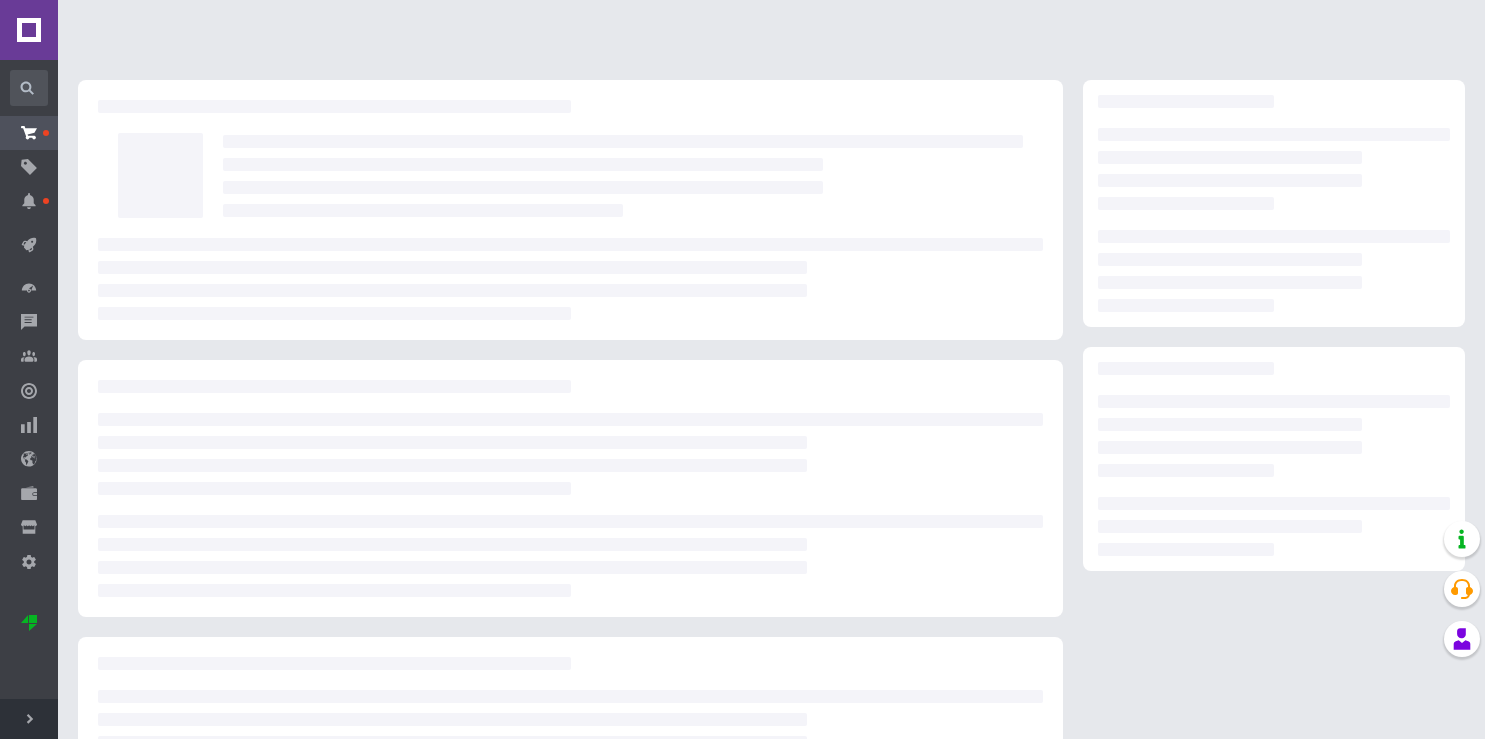 scroll, scrollTop: 0, scrollLeft: 0, axis: both 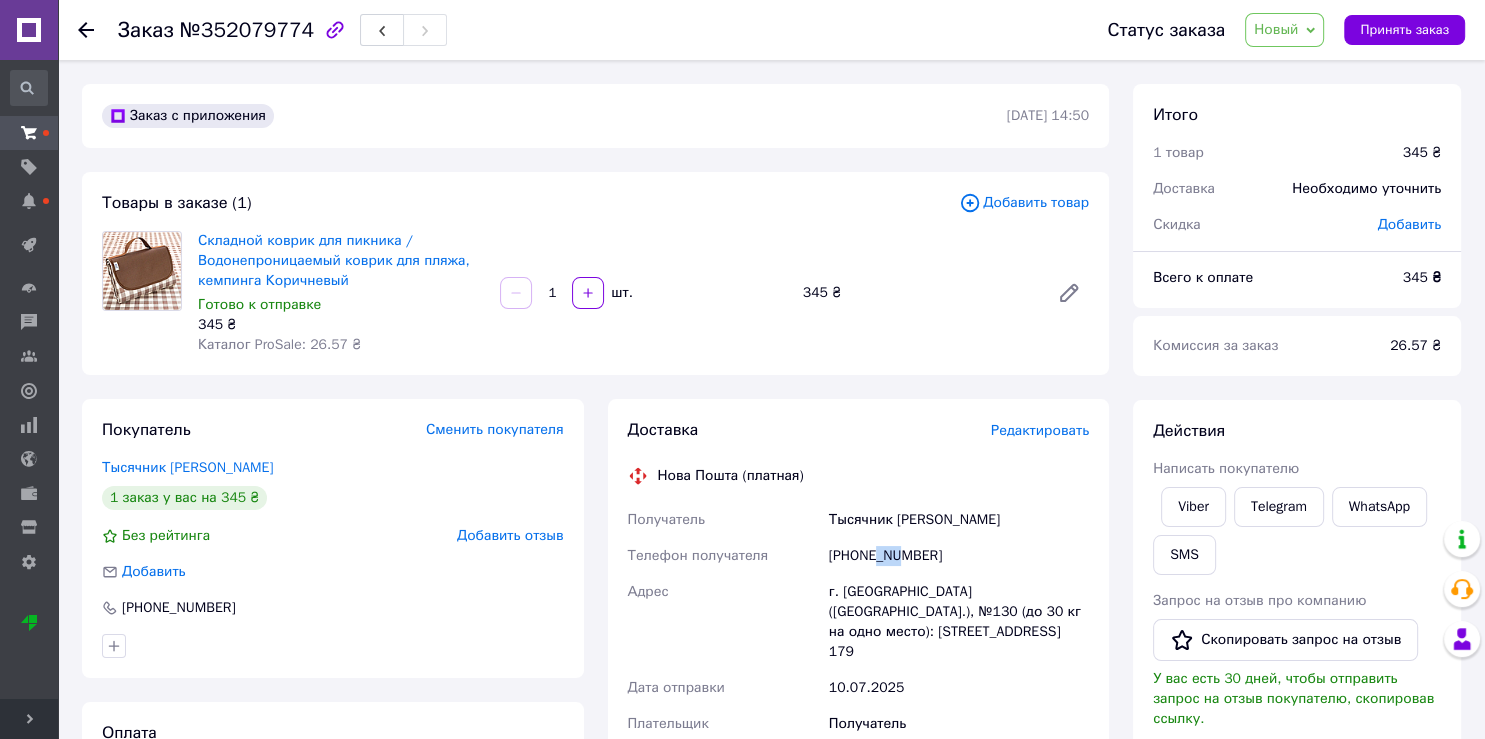 drag, startPoint x: 878, startPoint y: 557, endPoint x: 900, endPoint y: 562, distance: 22.561028 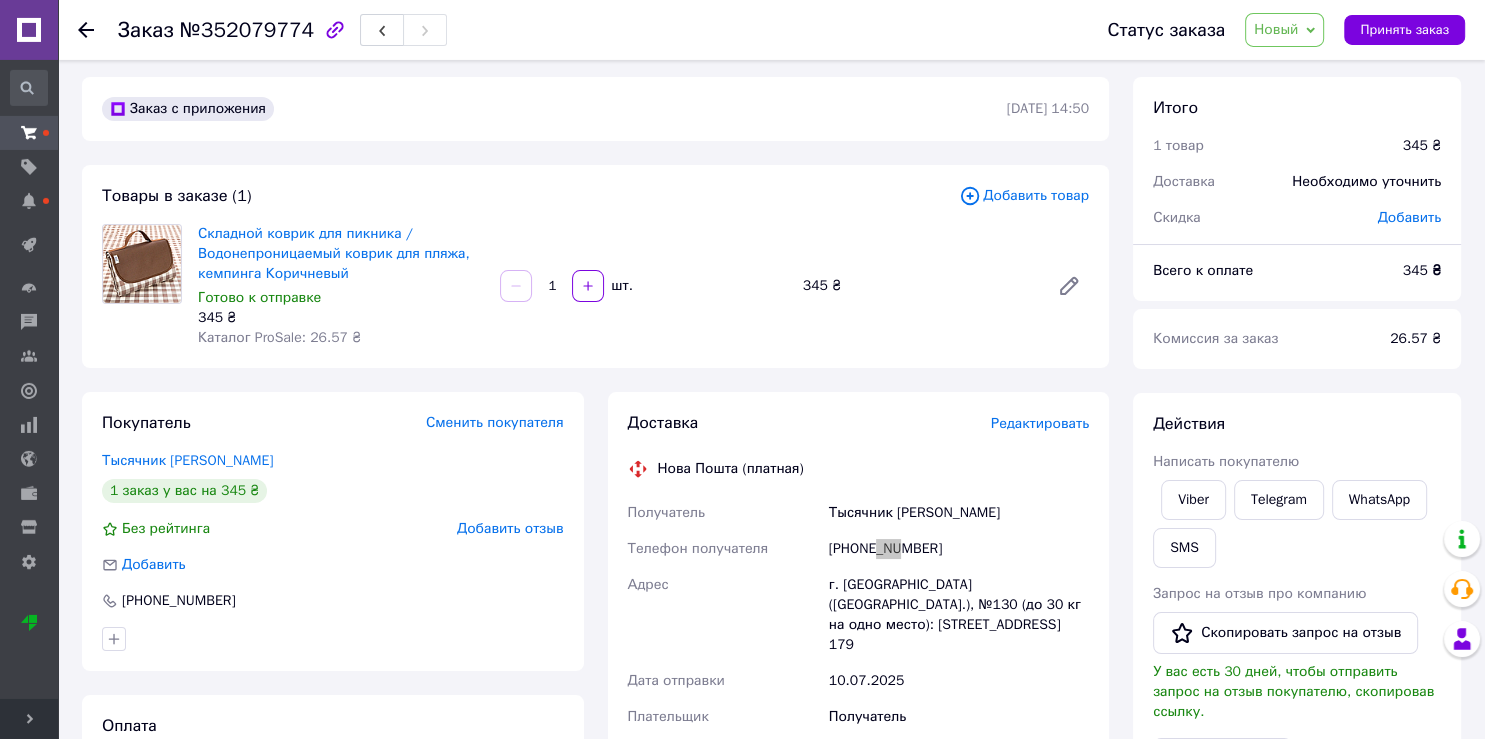 scroll, scrollTop: 105, scrollLeft: 0, axis: vertical 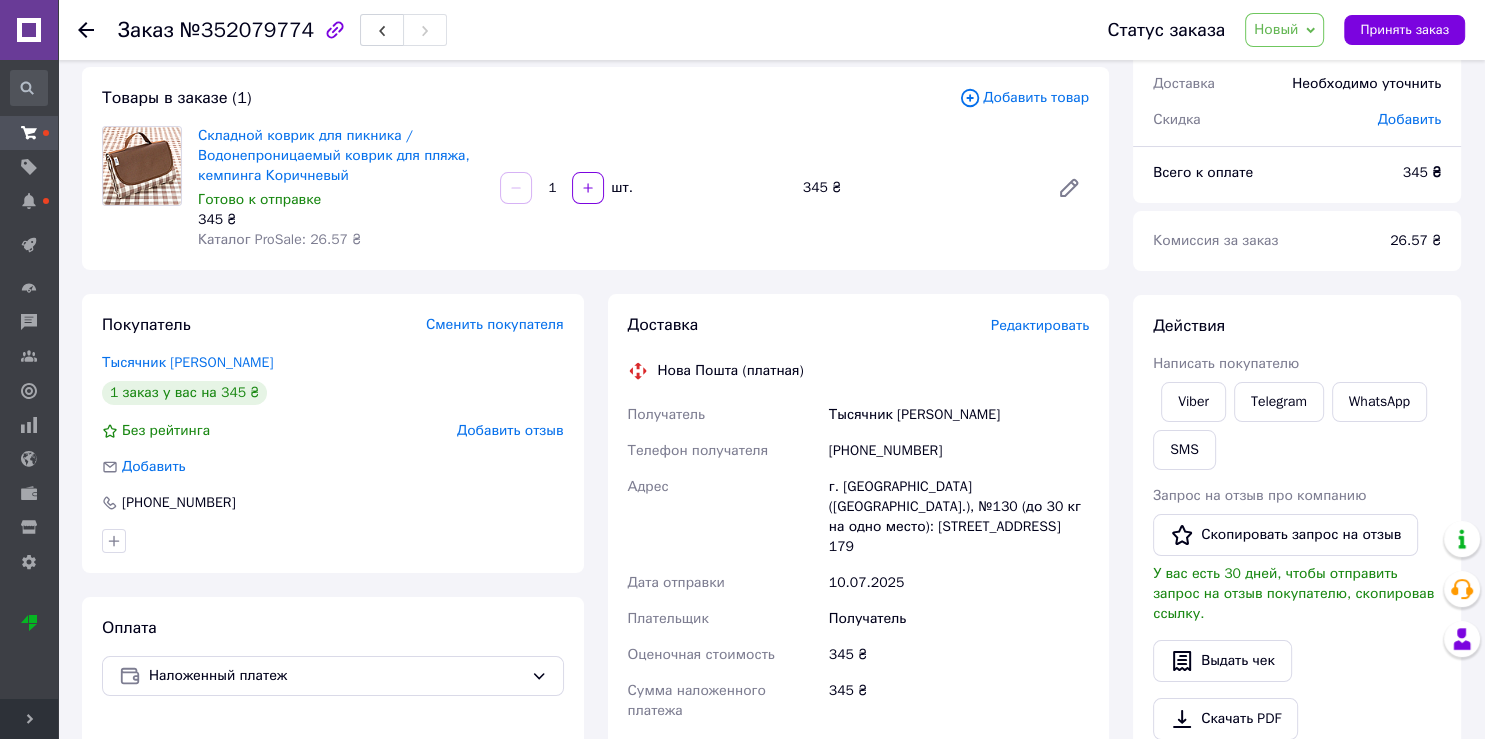click on "Редактировать" at bounding box center (1040, 325) 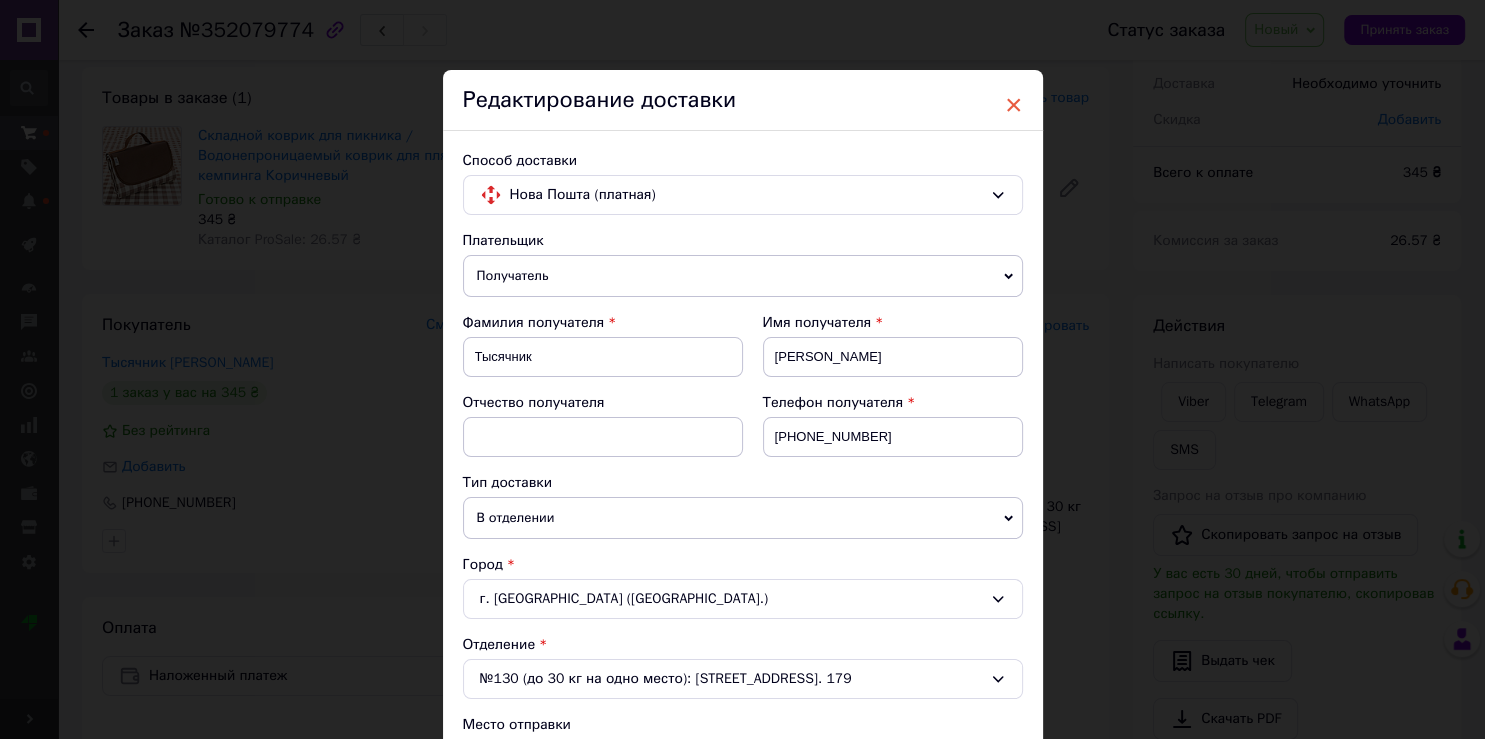 click on "×" at bounding box center (1014, 105) 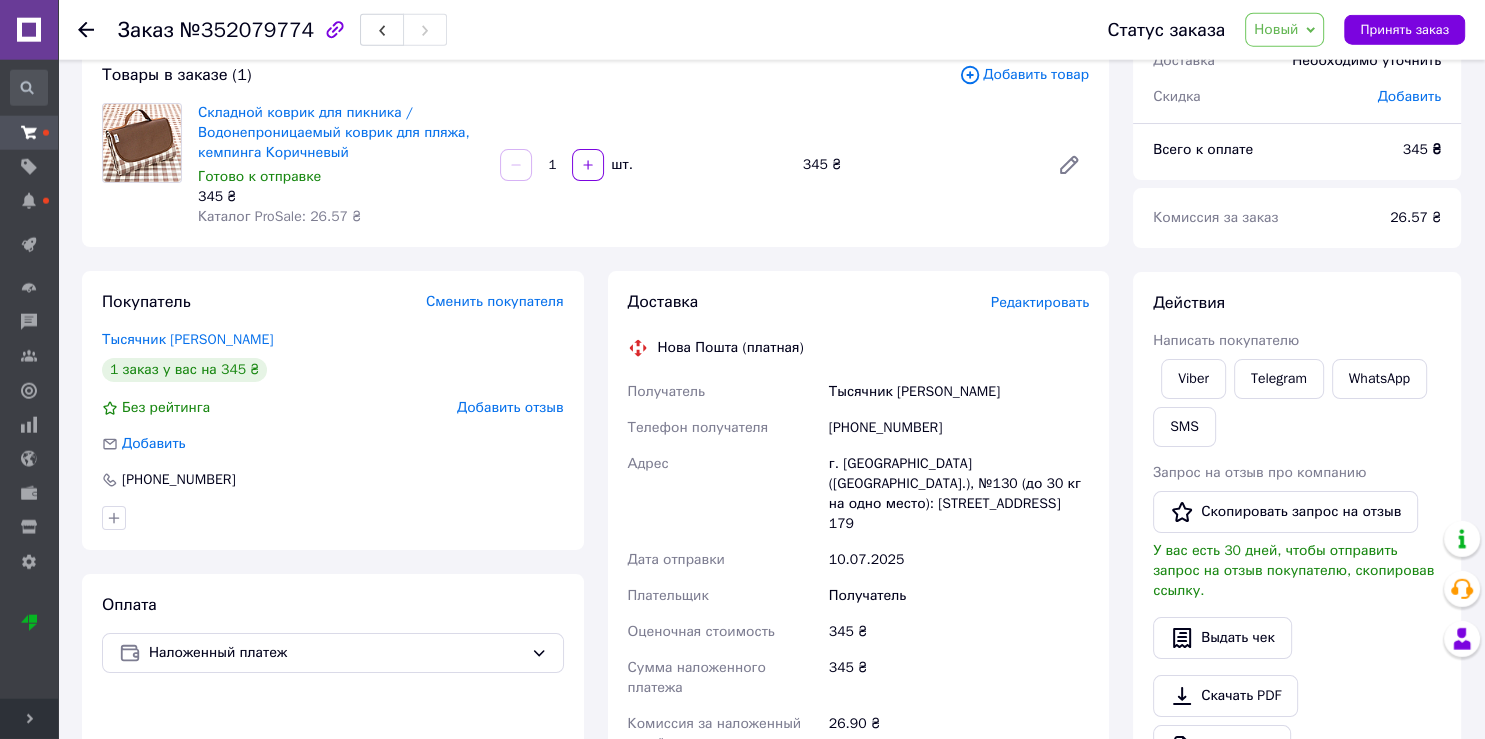 scroll, scrollTop: 0, scrollLeft: 0, axis: both 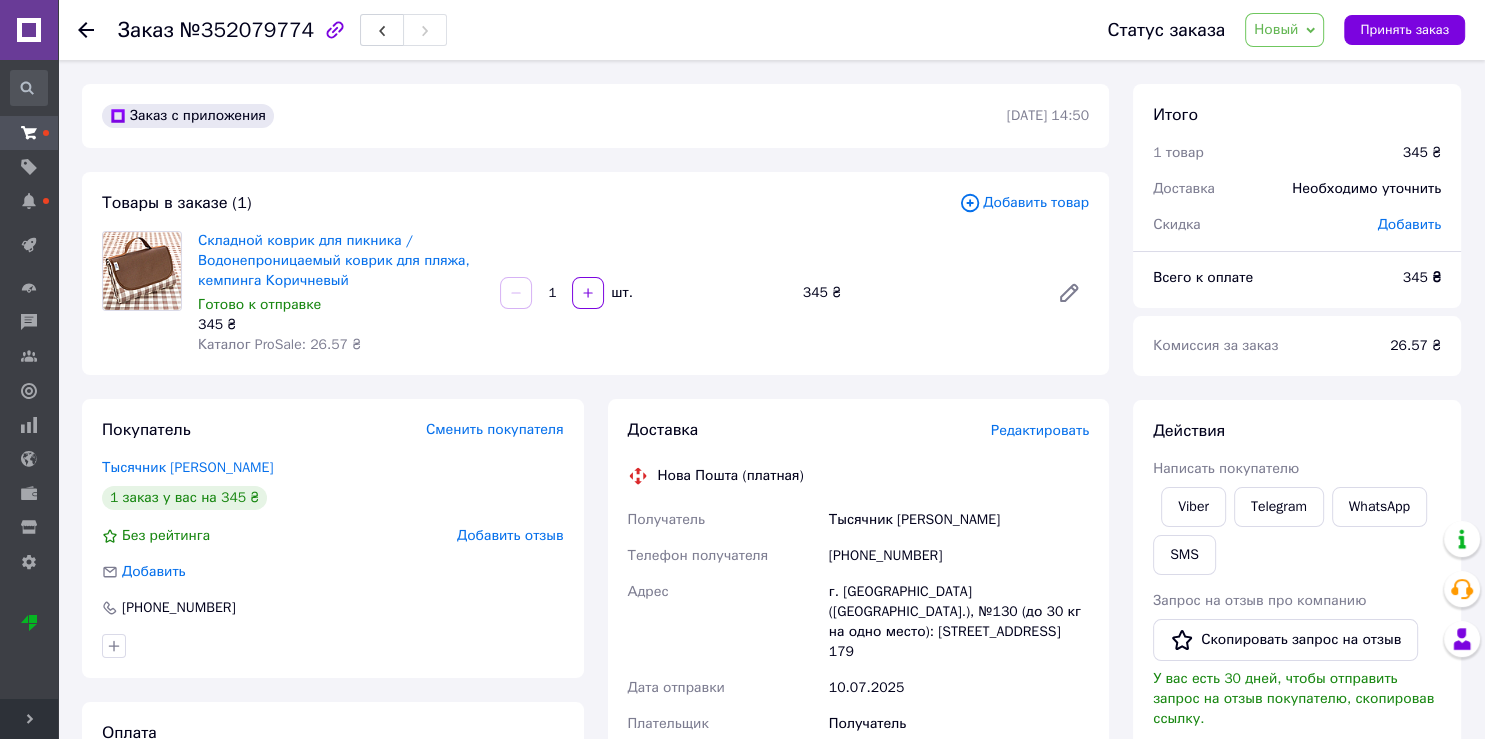 click on "г. [GEOGRAPHIC_DATA] ([GEOGRAPHIC_DATA].), №130 (до 30 кг на одно место): ул. [STREET_ADDRESS] 179" at bounding box center (959, 622) 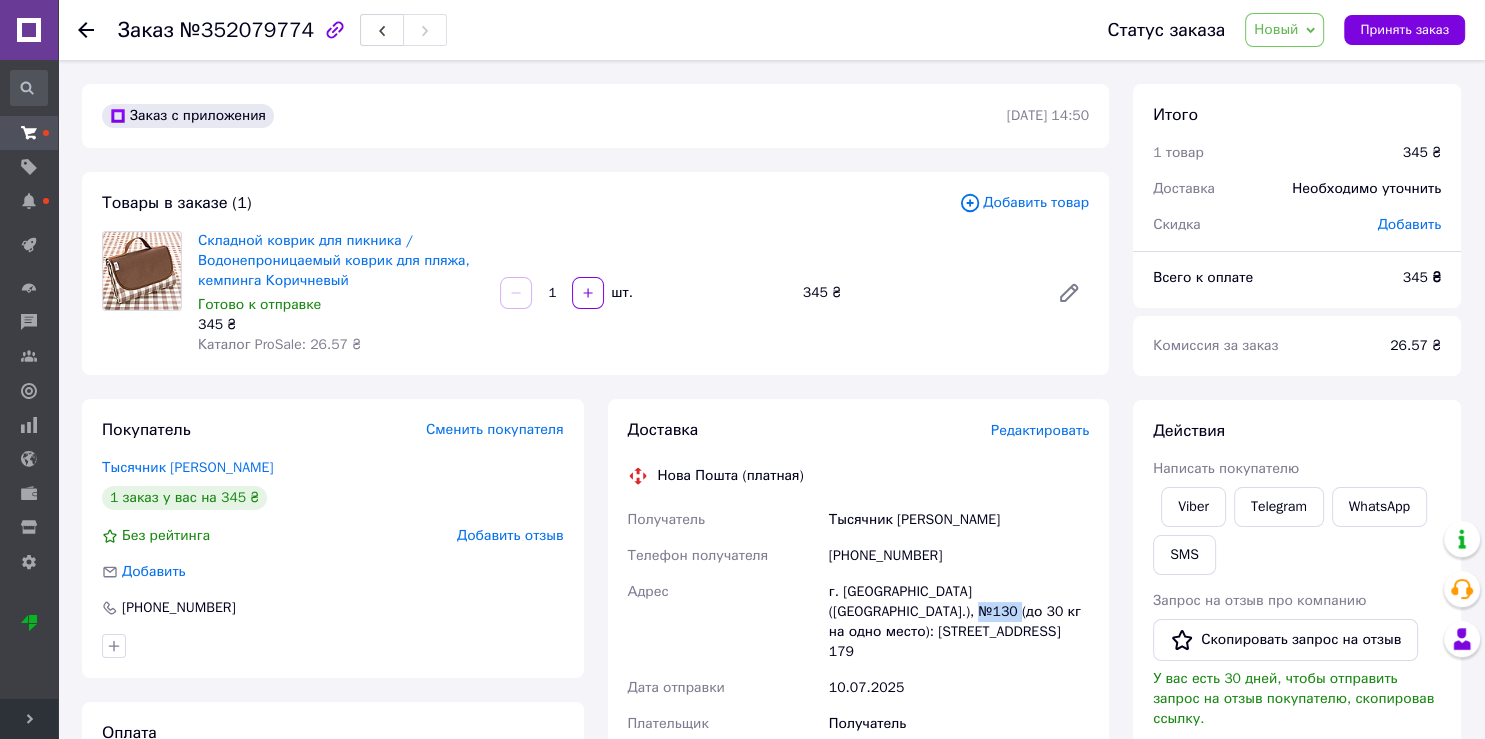 click on "г. [GEOGRAPHIC_DATA] ([GEOGRAPHIC_DATA].), №130 (до 30 кг на одно место): ул. [STREET_ADDRESS] 179" at bounding box center [959, 622] 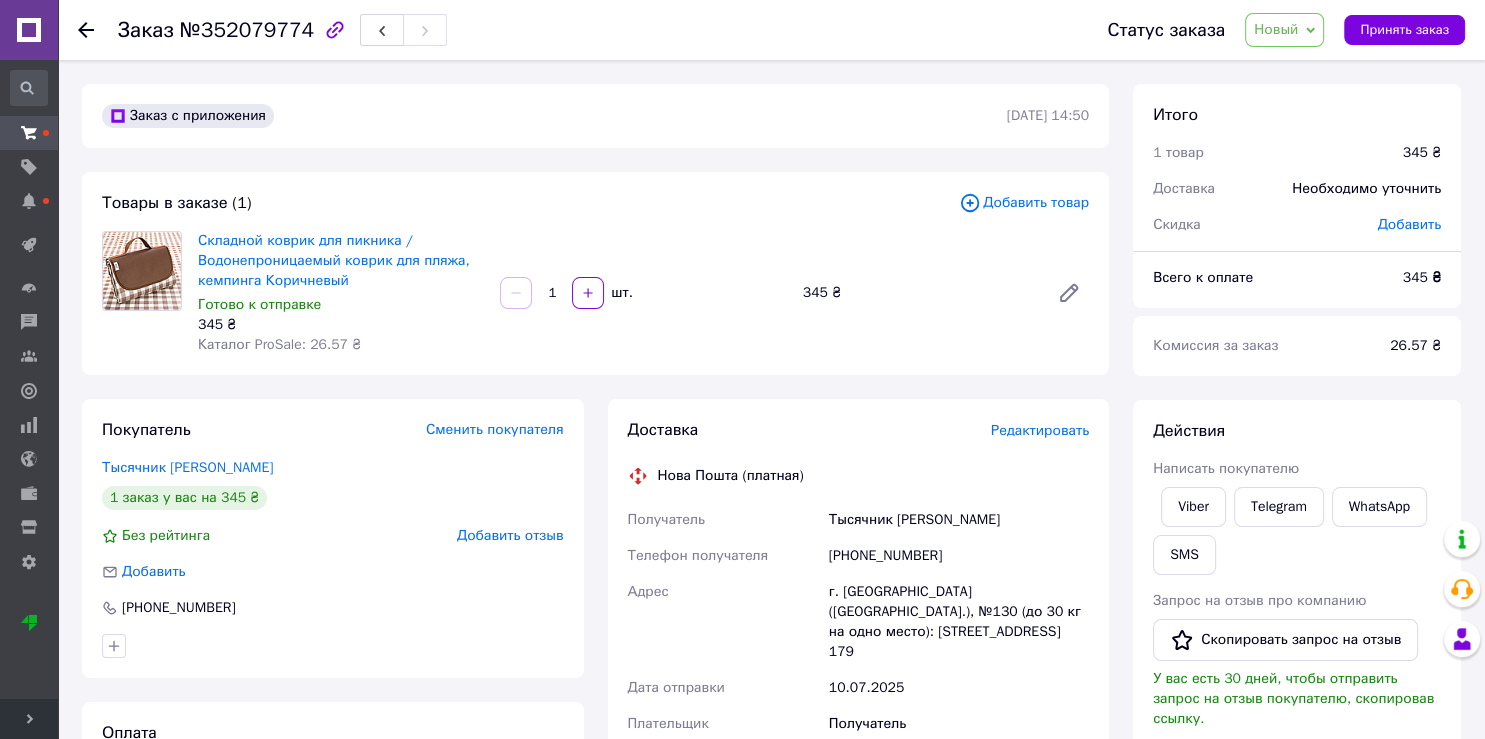 click on "г. [GEOGRAPHIC_DATA] ([GEOGRAPHIC_DATA].), №130 (до 30 кг на одно место): ул. [STREET_ADDRESS] 179" at bounding box center [959, 622] 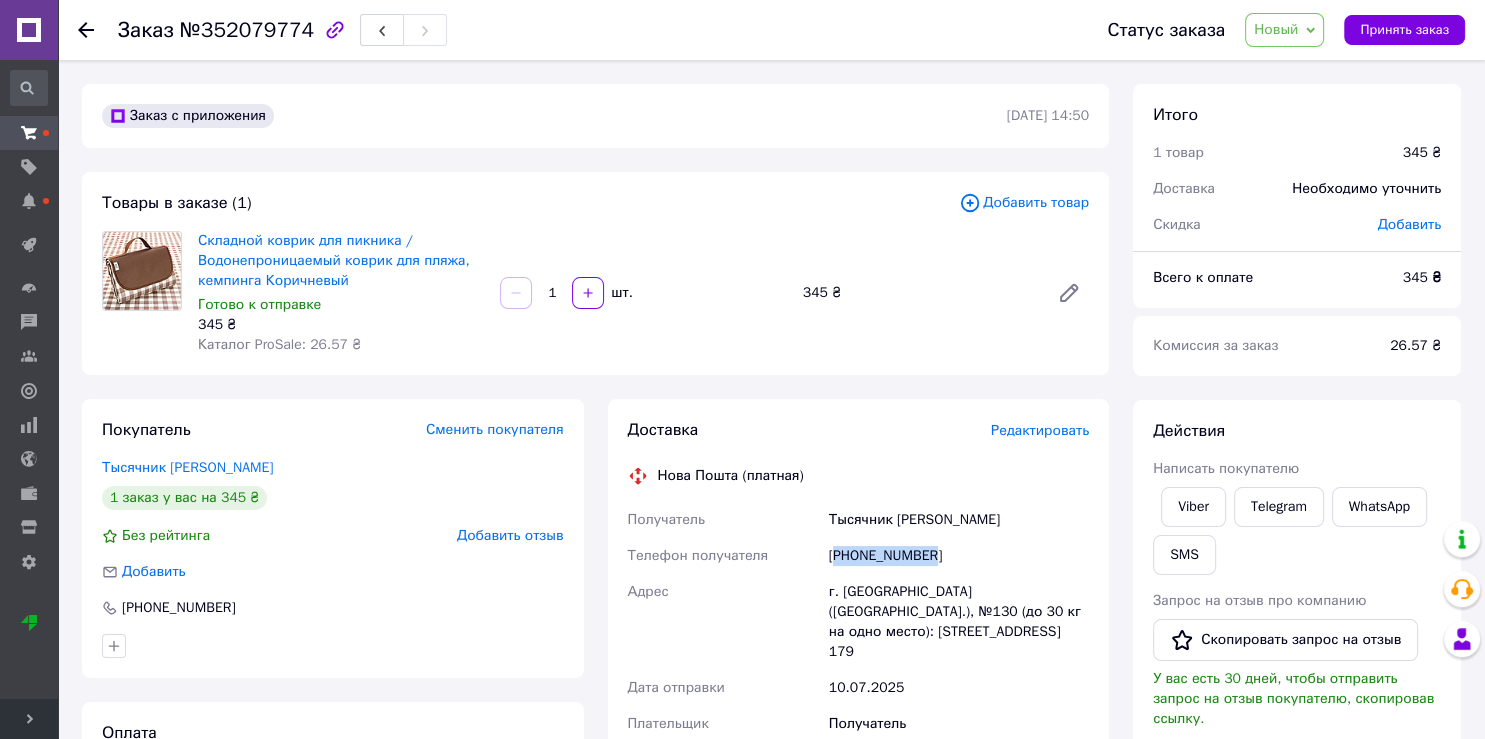click on "[PHONE_NUMBER]" at bounding box center [959, 556] 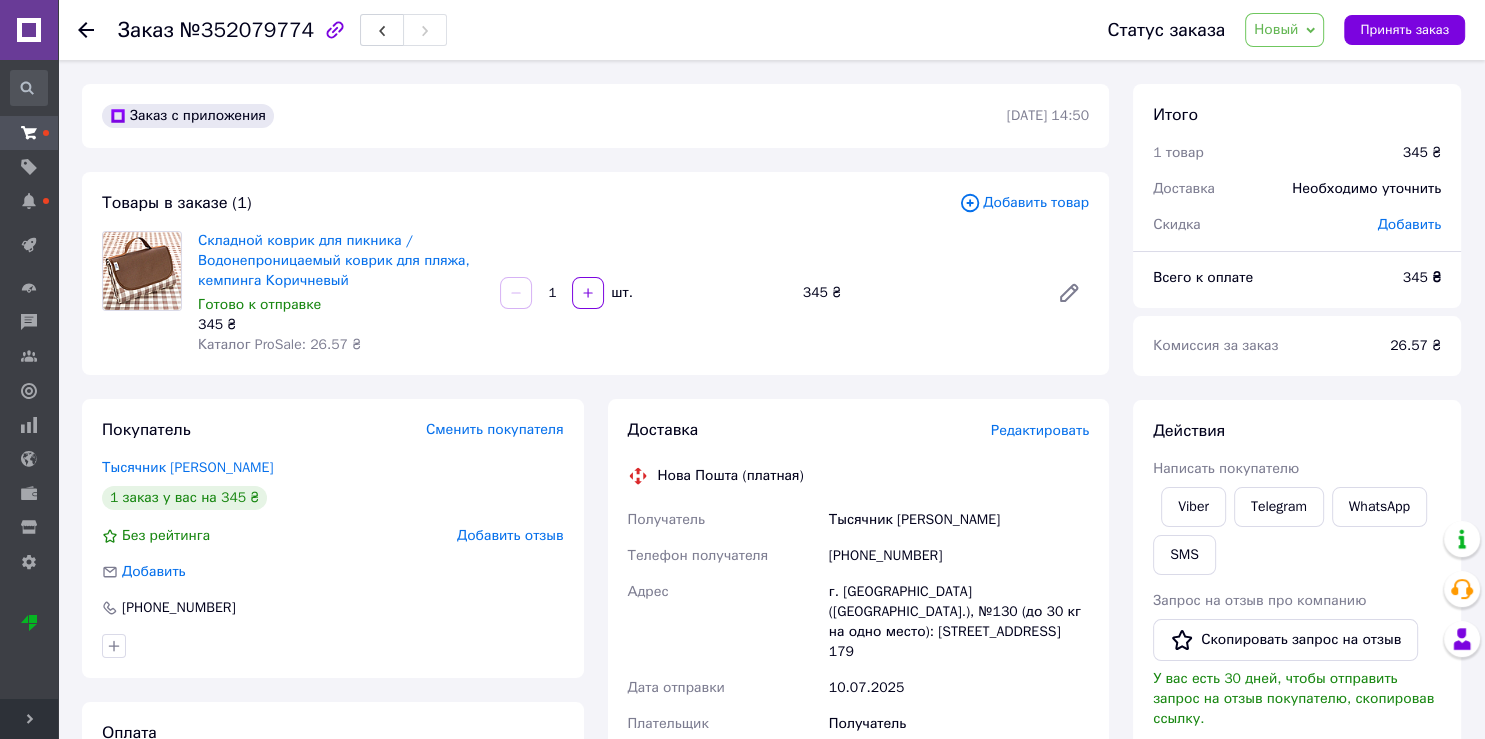click on "[PHONE_NUMBER]" at bounding box center (959, 556) 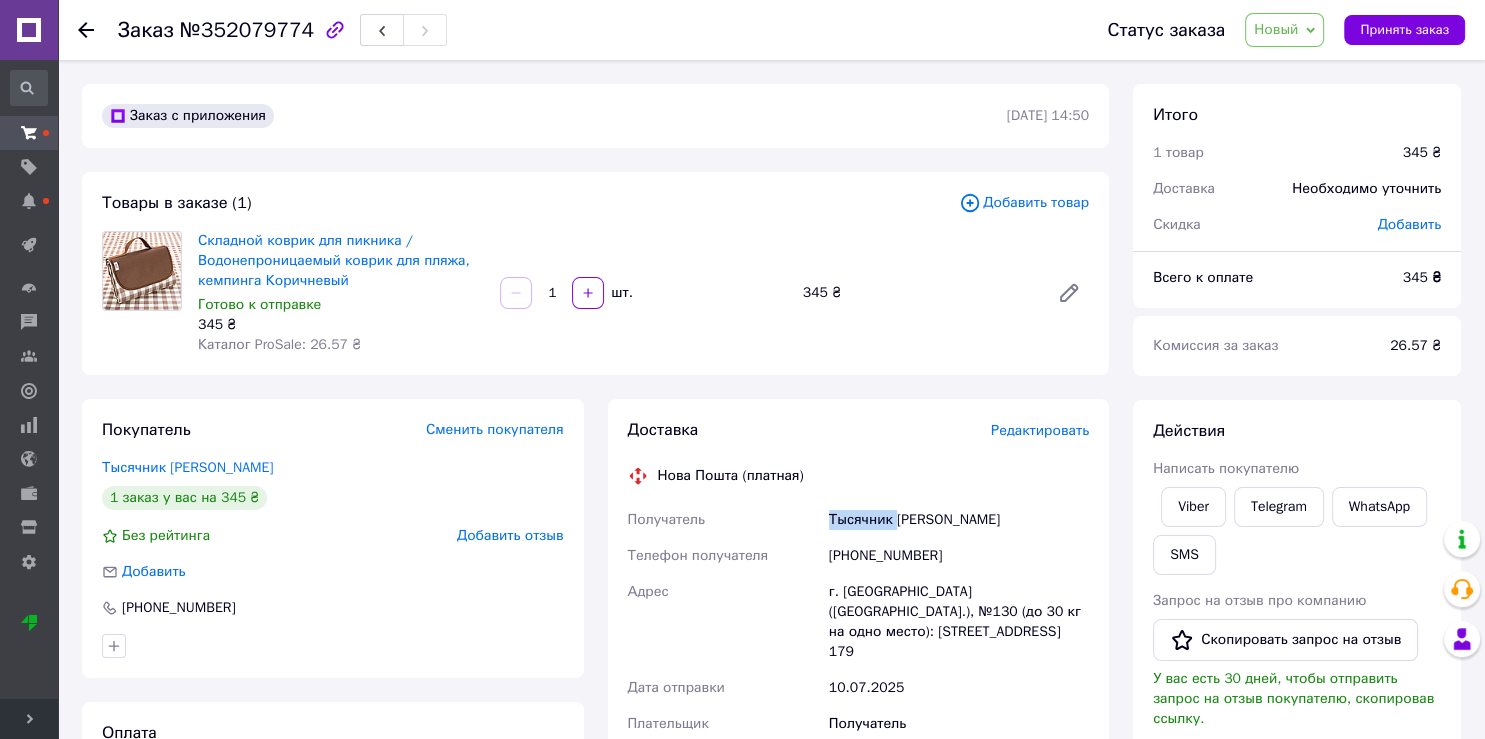 click on "Тысячник Дарина" at bounding box center (959, 520) 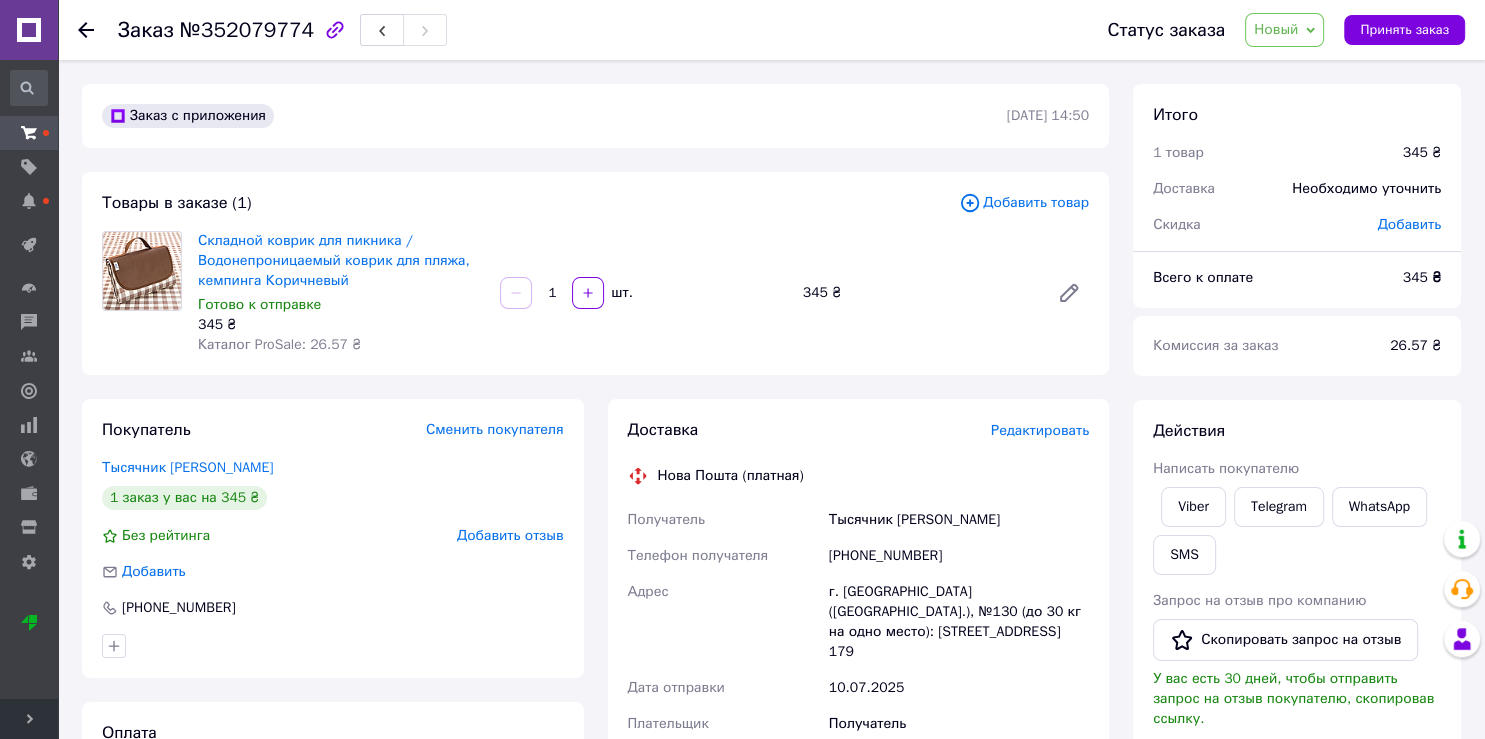 click on "Тысячник Дарина" at bounding box center [959, 520] 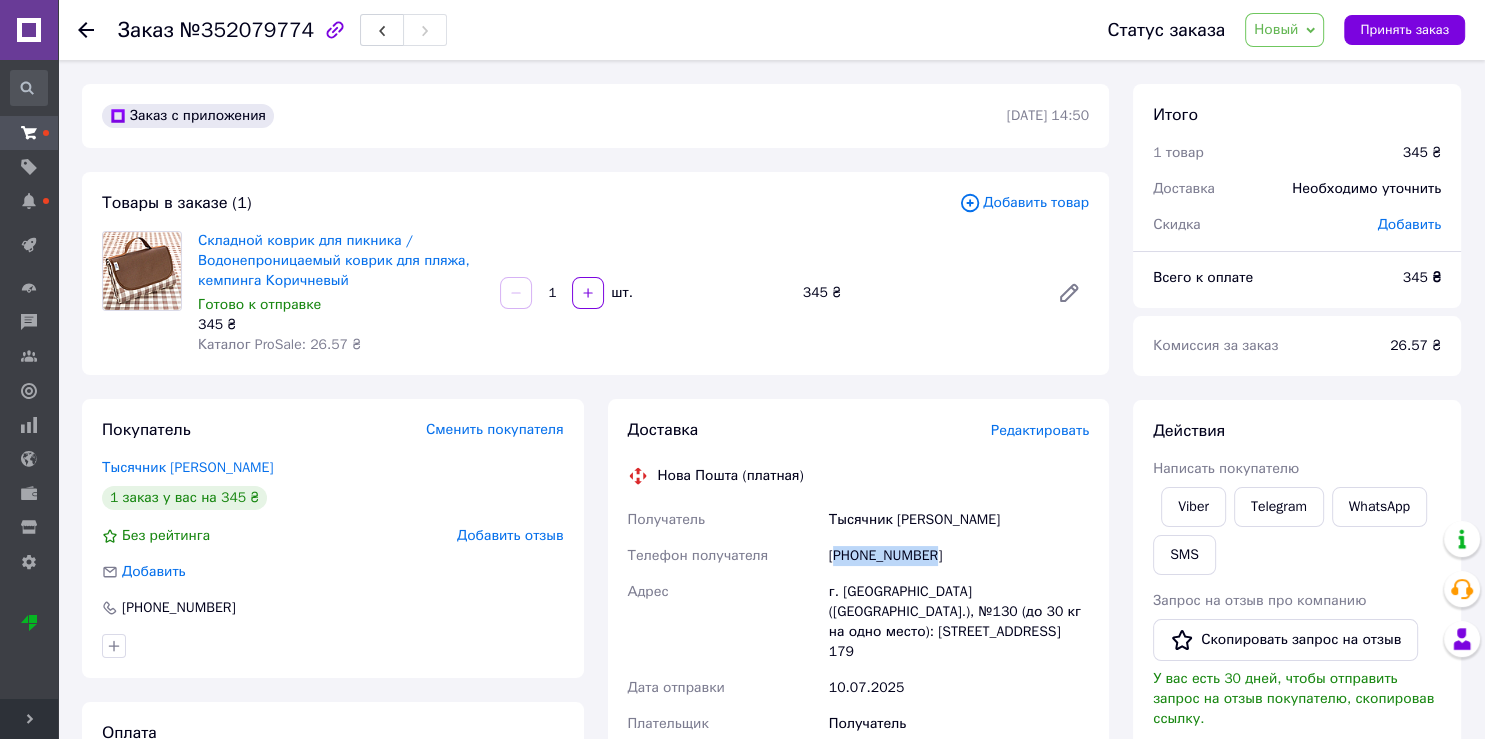 click on "[PHONE_NUMBER]" at bounding box center (959, 556) 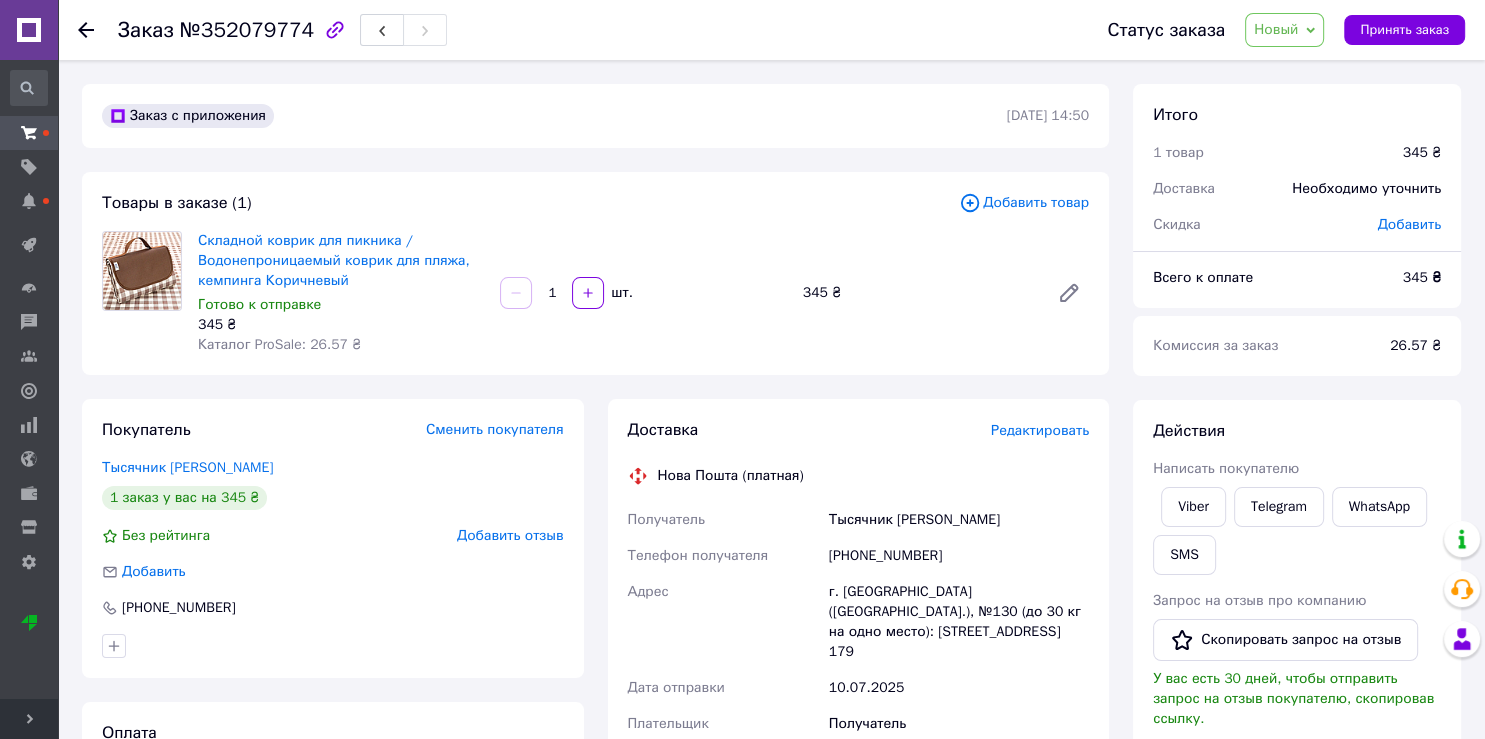 click on "[PHONE_NUMBER]" at bounding box center [959, 556] 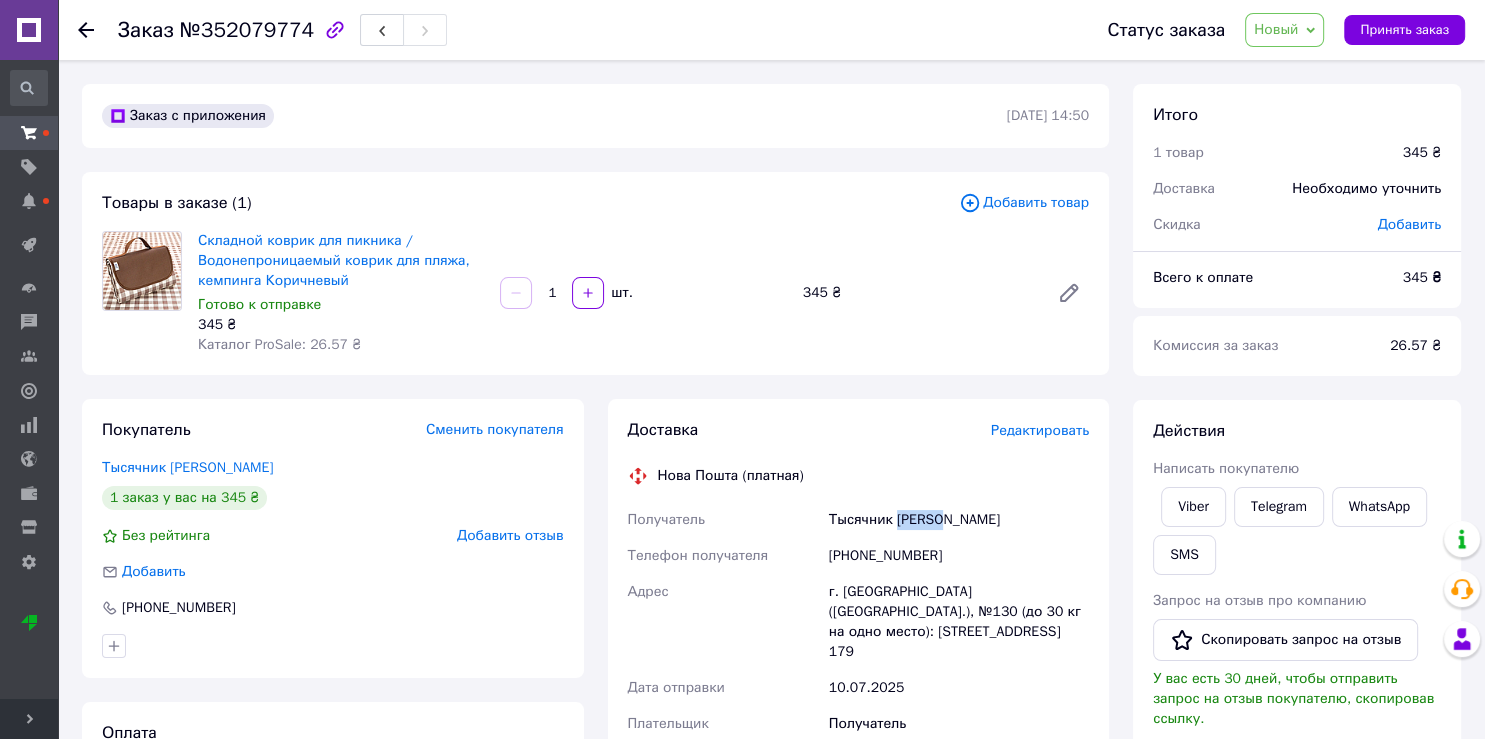 click on "Тысячник Дарина" at bounding box center [959, 520] 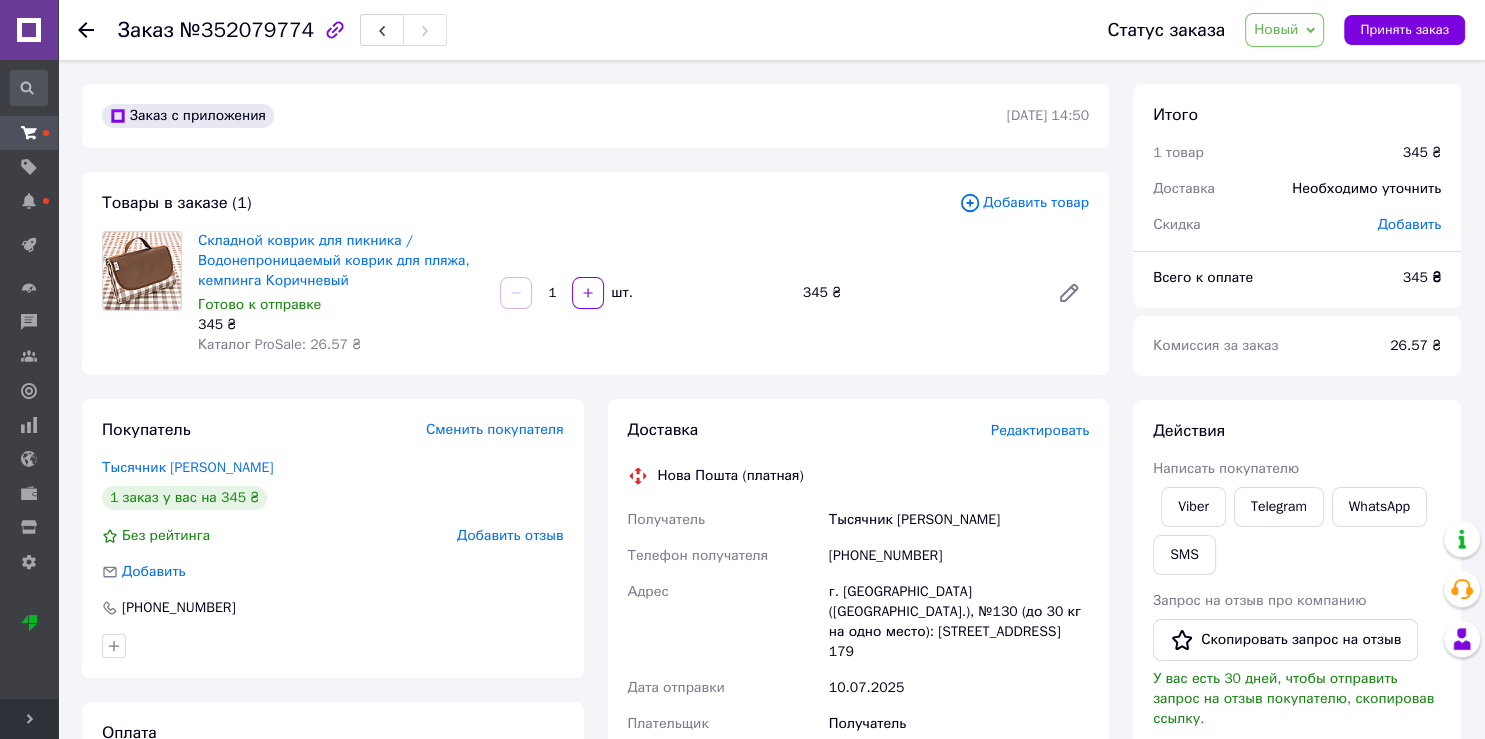 click on "Тысячник Дарина" at bounding box center [959, 520] 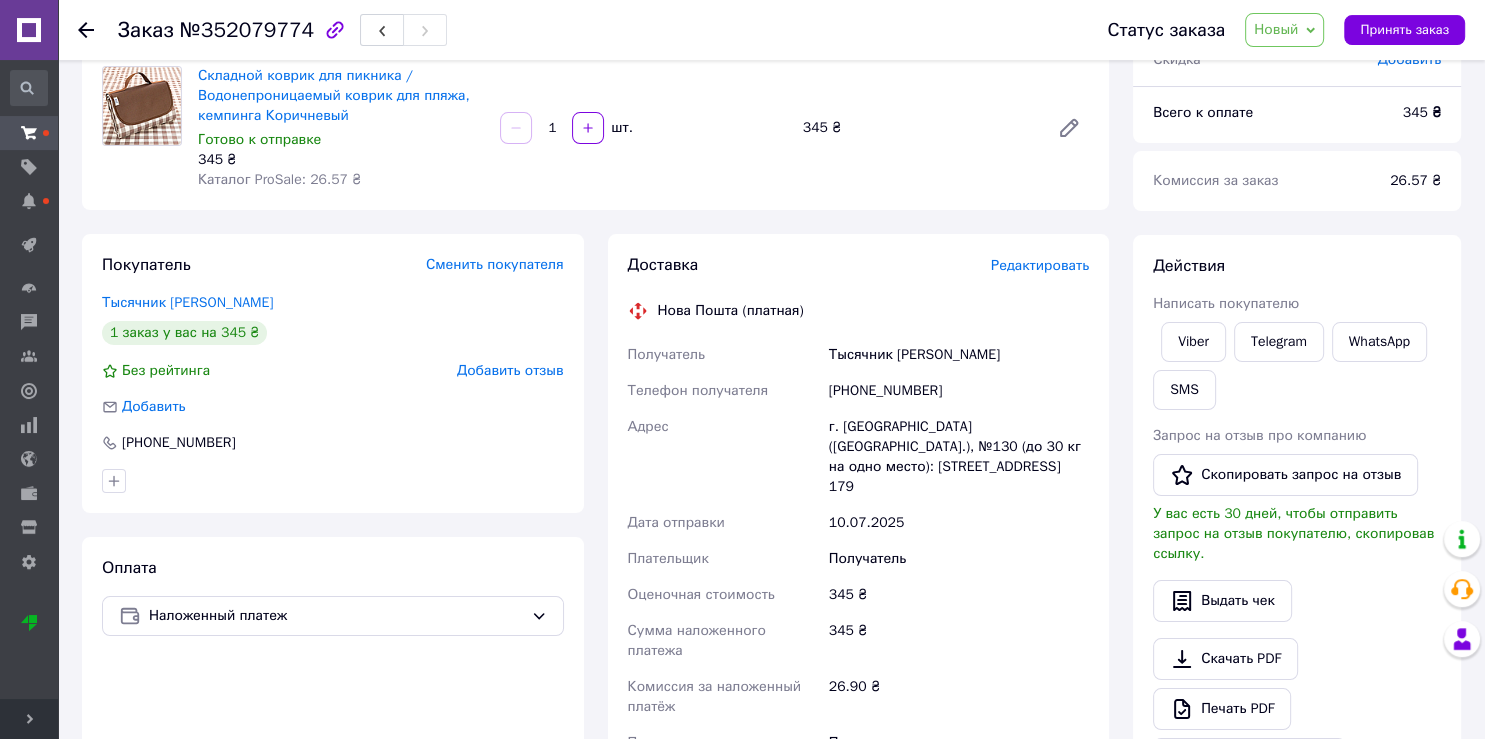 scroll, scrollTop: 211, scrollLeft: 0, axis: vertical 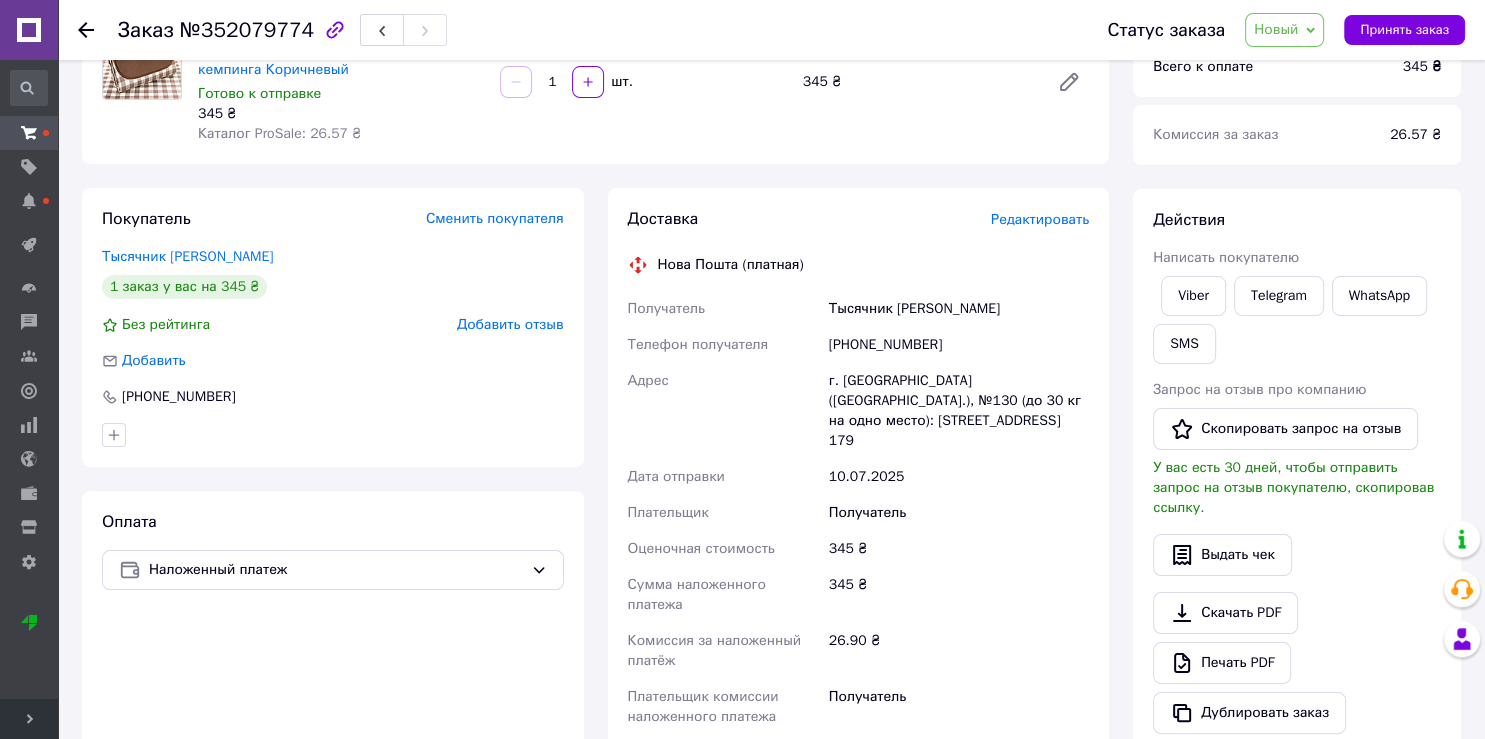 click on "г. [GEOGRAPHIC_DATA] ([GEOGRAPHIC_DATA].), №130 (до 30 кг на одно место): ул. [STREET_ADDRESS] 179" at bounding box center (959, 411) 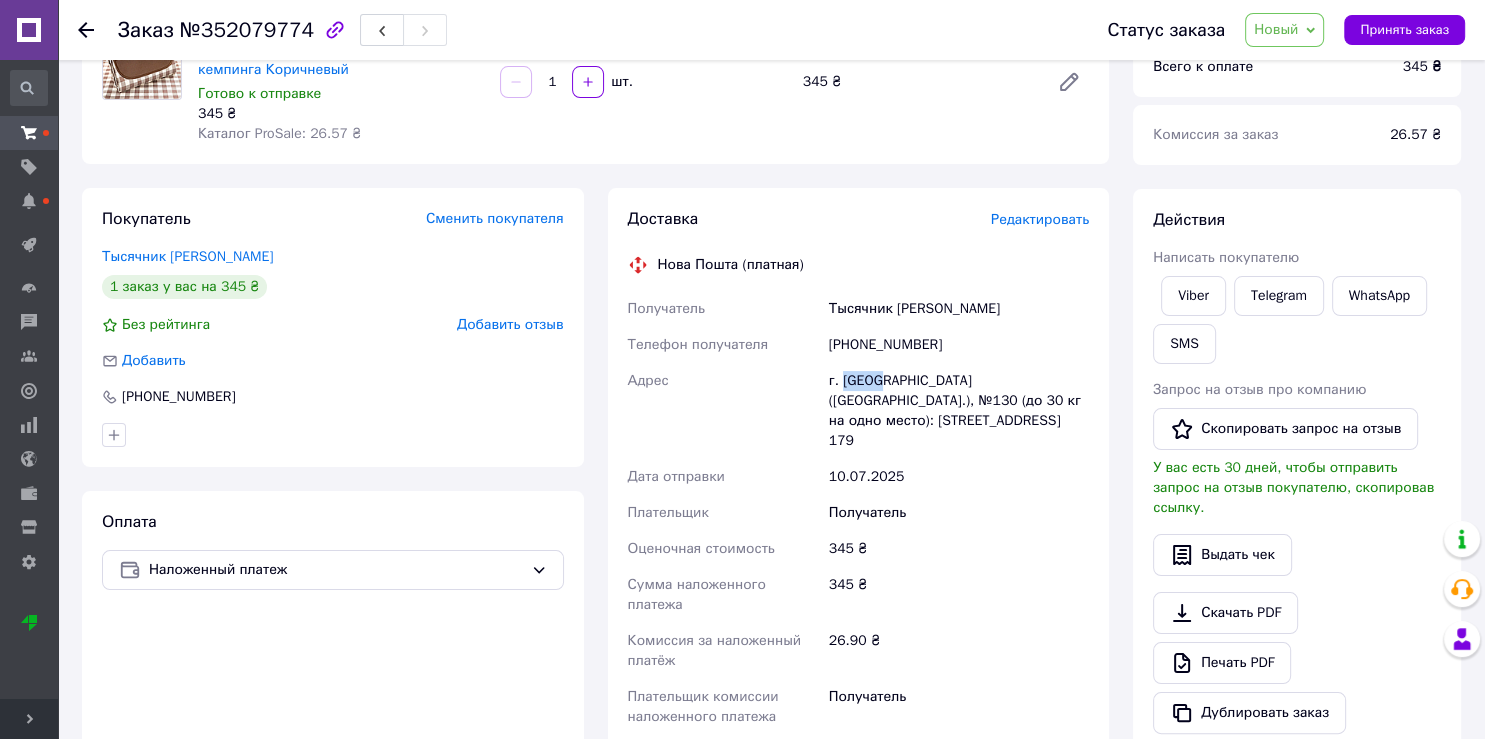 drag, startPoint x: 850, startPoint y: 378, endPoint x: 870, endPoint y: 378, distance: 20 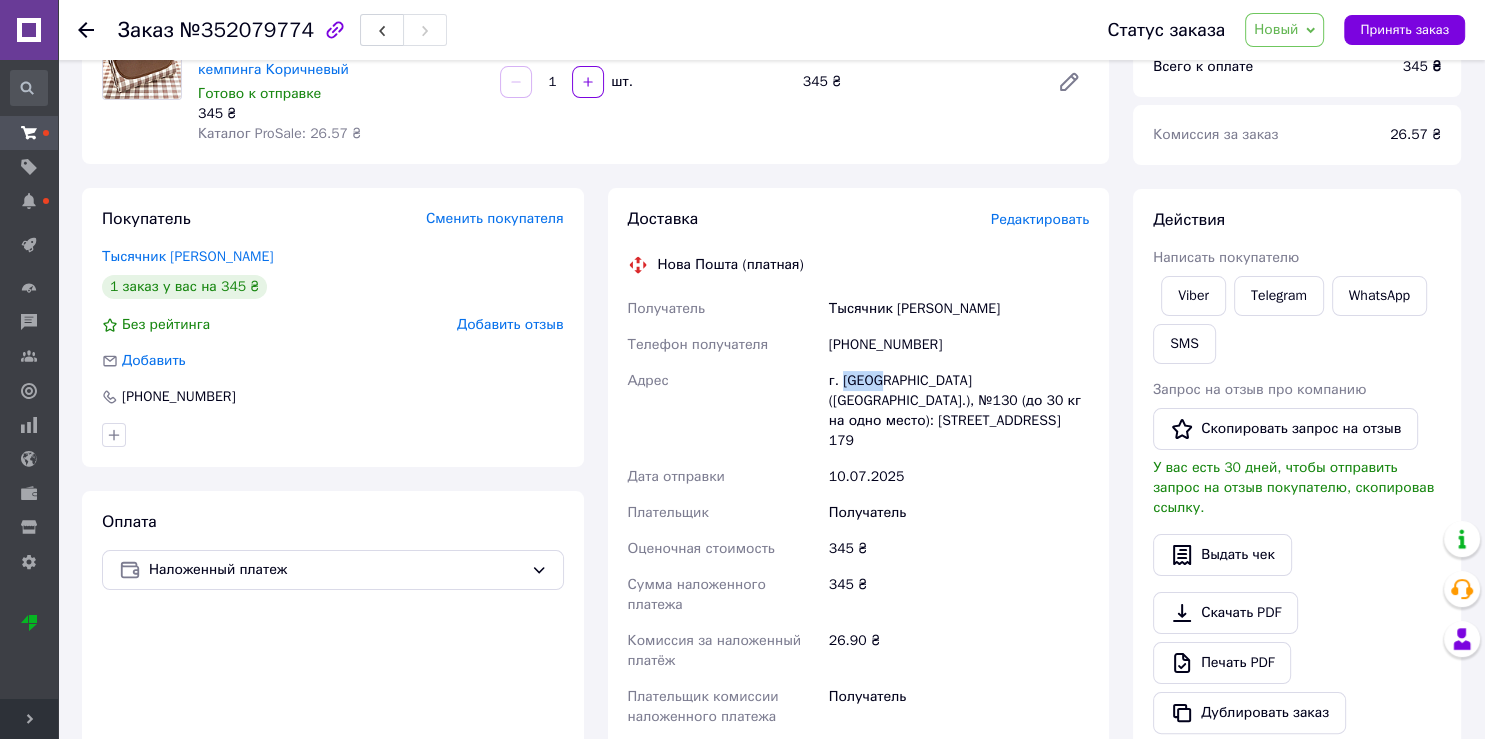 copy on "Киев" 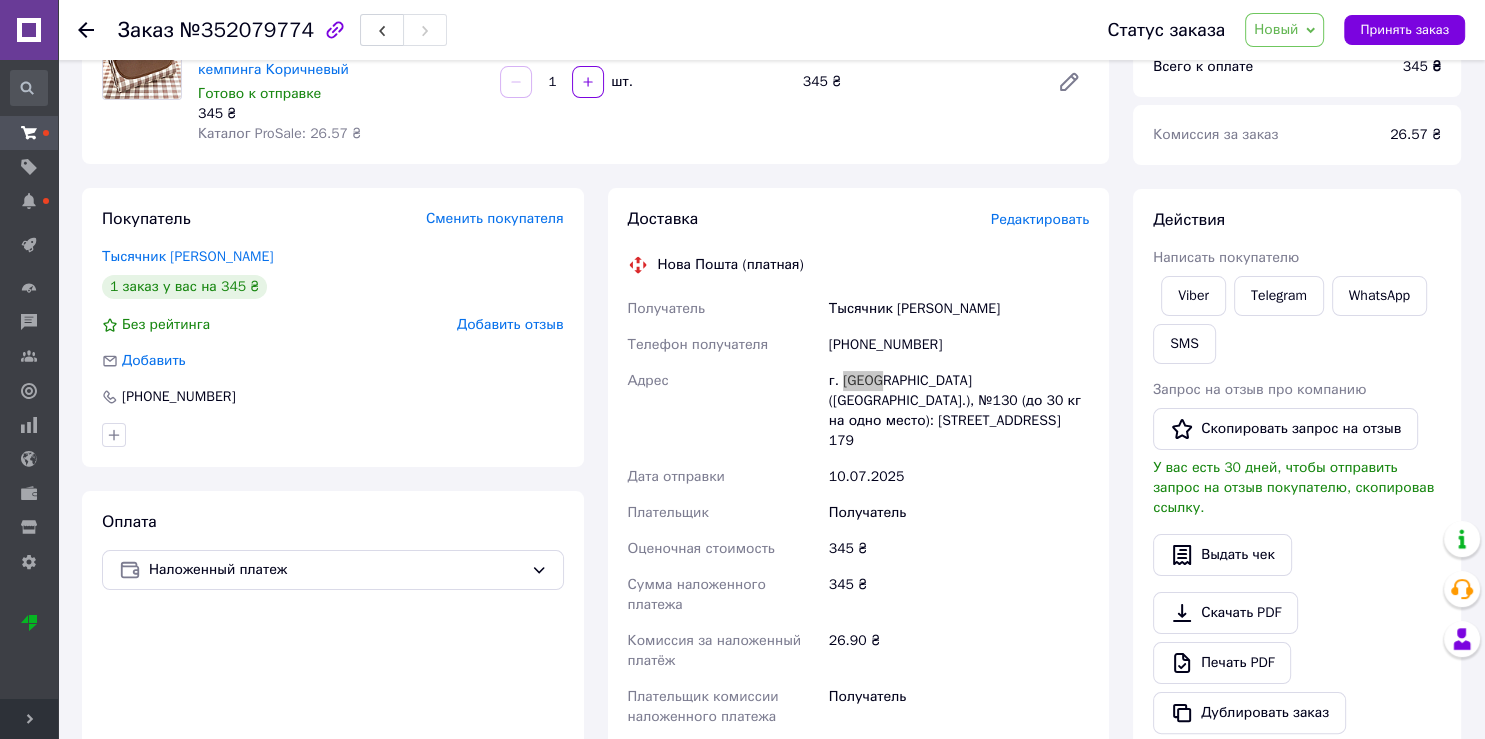 scroll, scrollTop: 528, scrollLeft: 0, axis: vertical 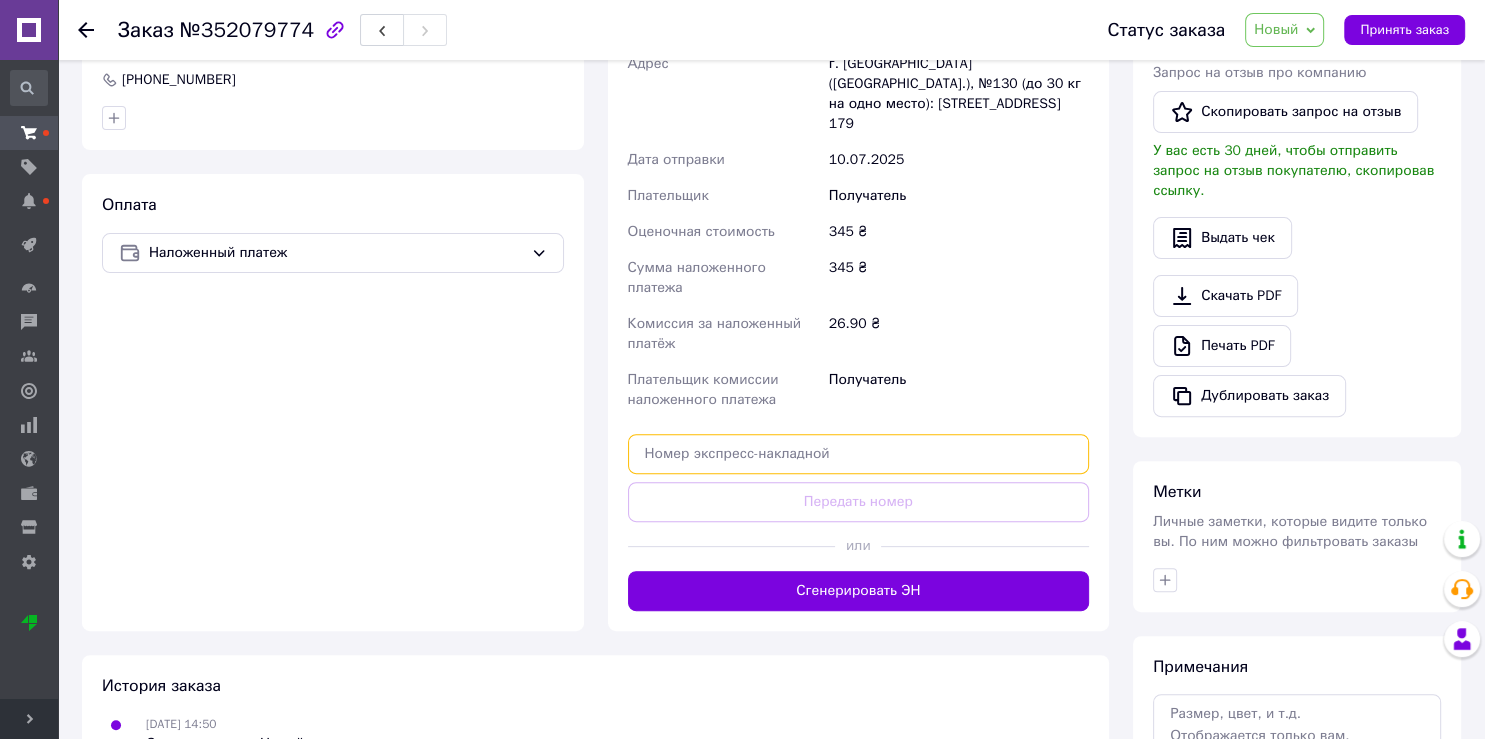 click at bounding box center (859, 454) 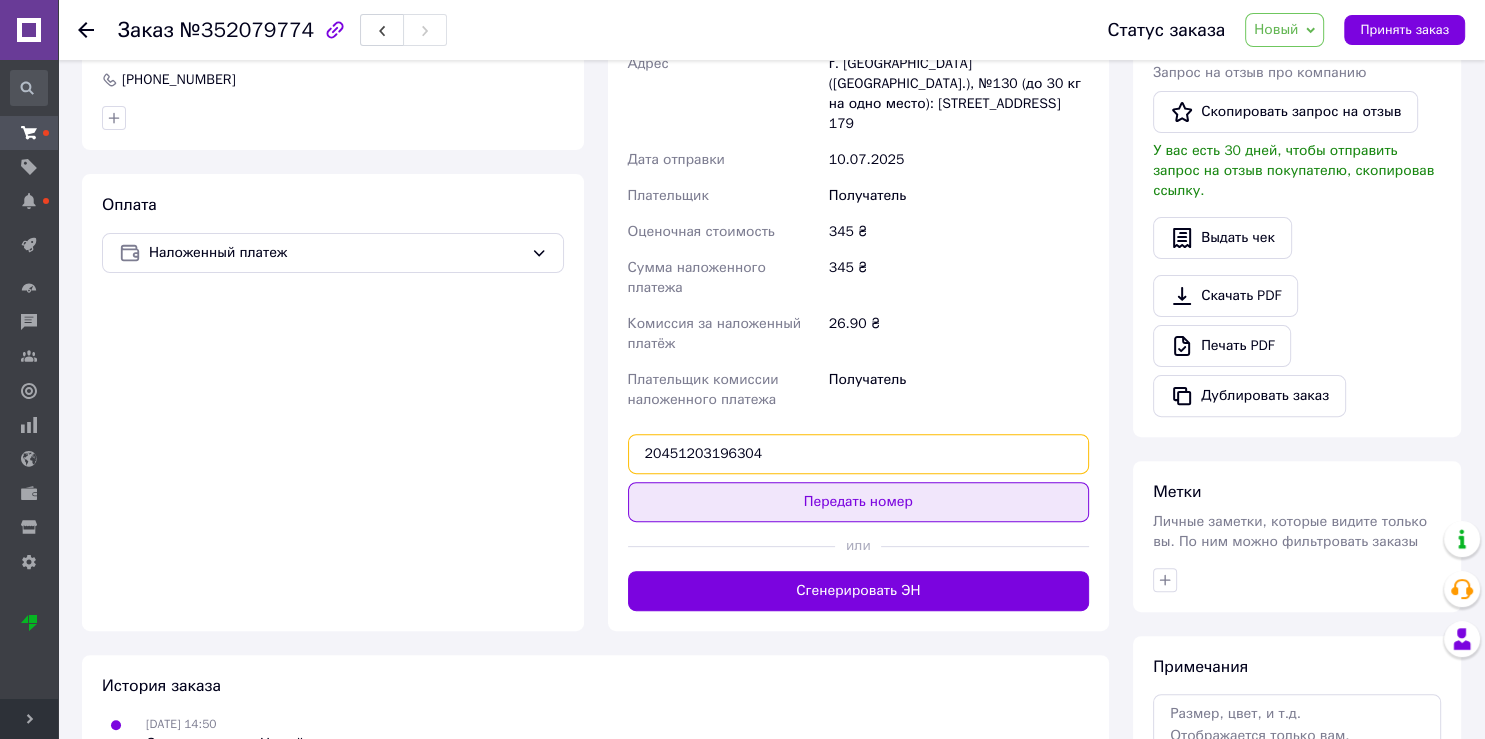 type on "20451203196304" 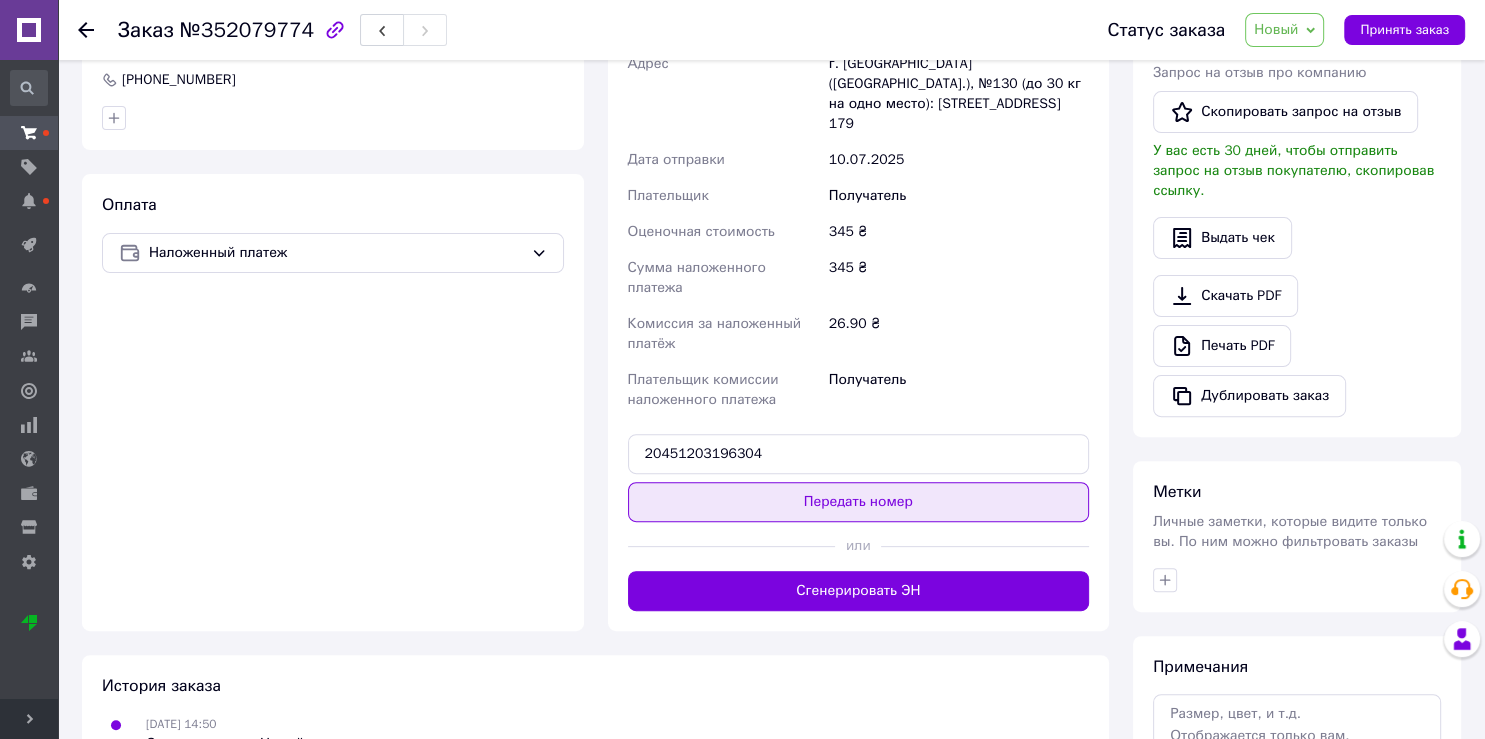 click on "Передать номер" at bounding box center [859, 502] 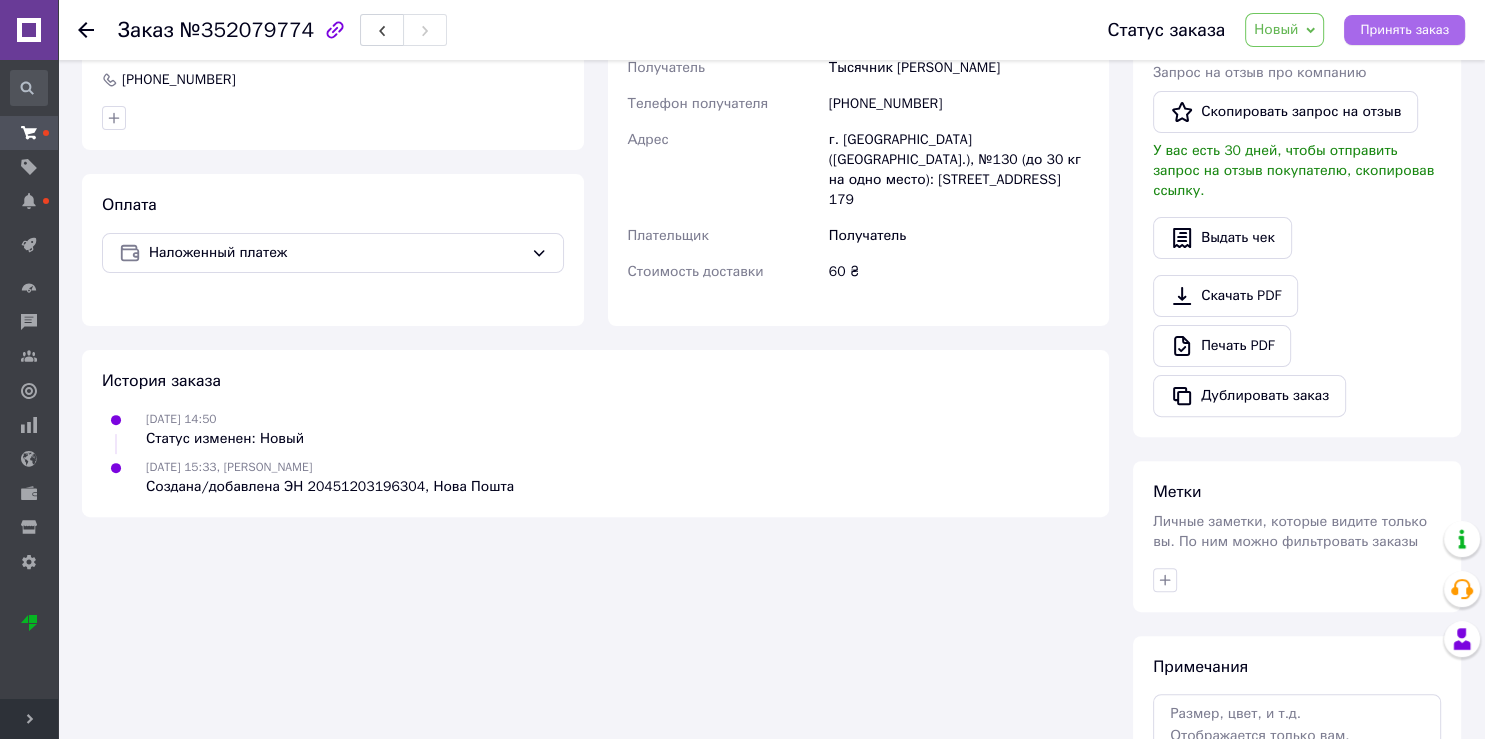 click on "Принять заказ" at bounding box center (1404, 30) 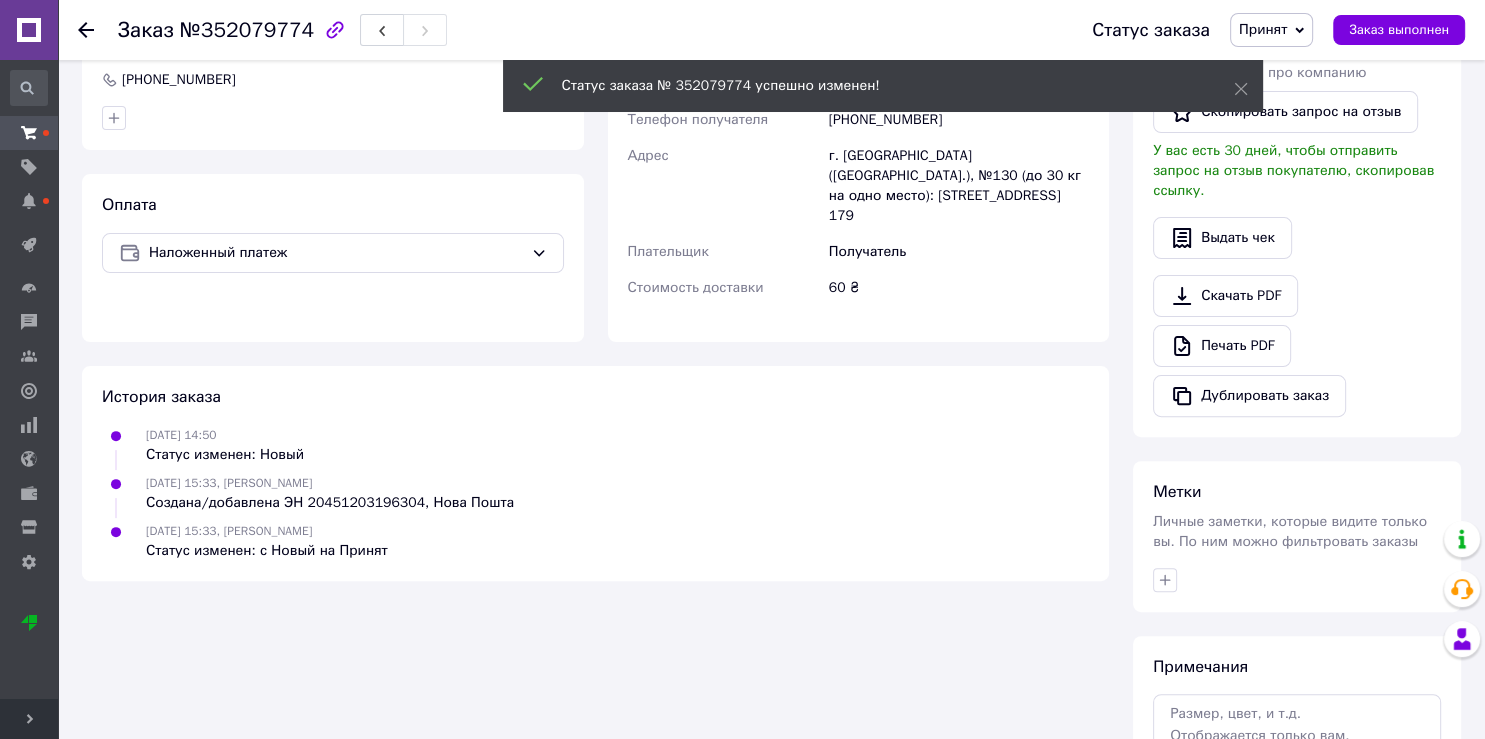 click on "Заказ выполнен" at bounding box center [1399, 30] 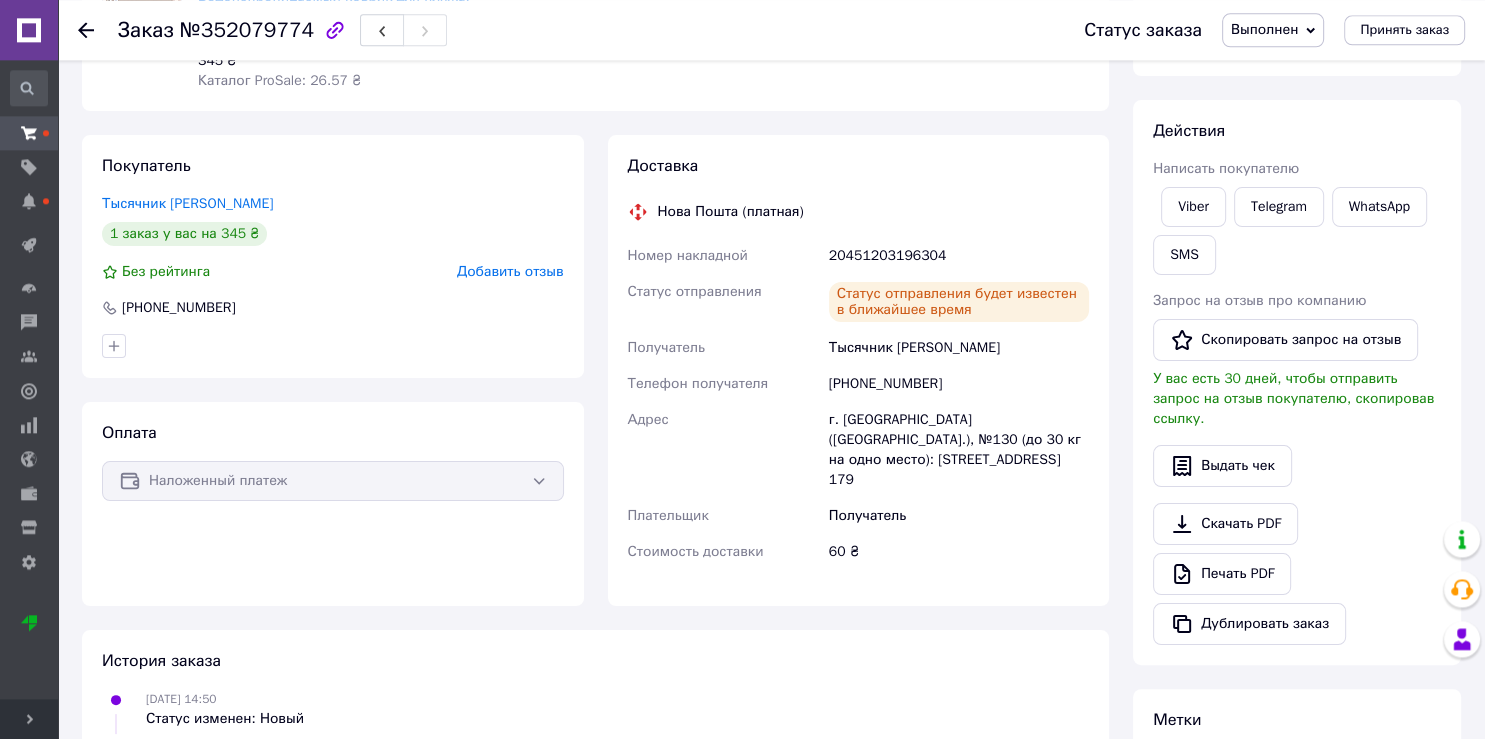 scroll, scrollTop: 211, scrollLeft: 0, axis: vertical 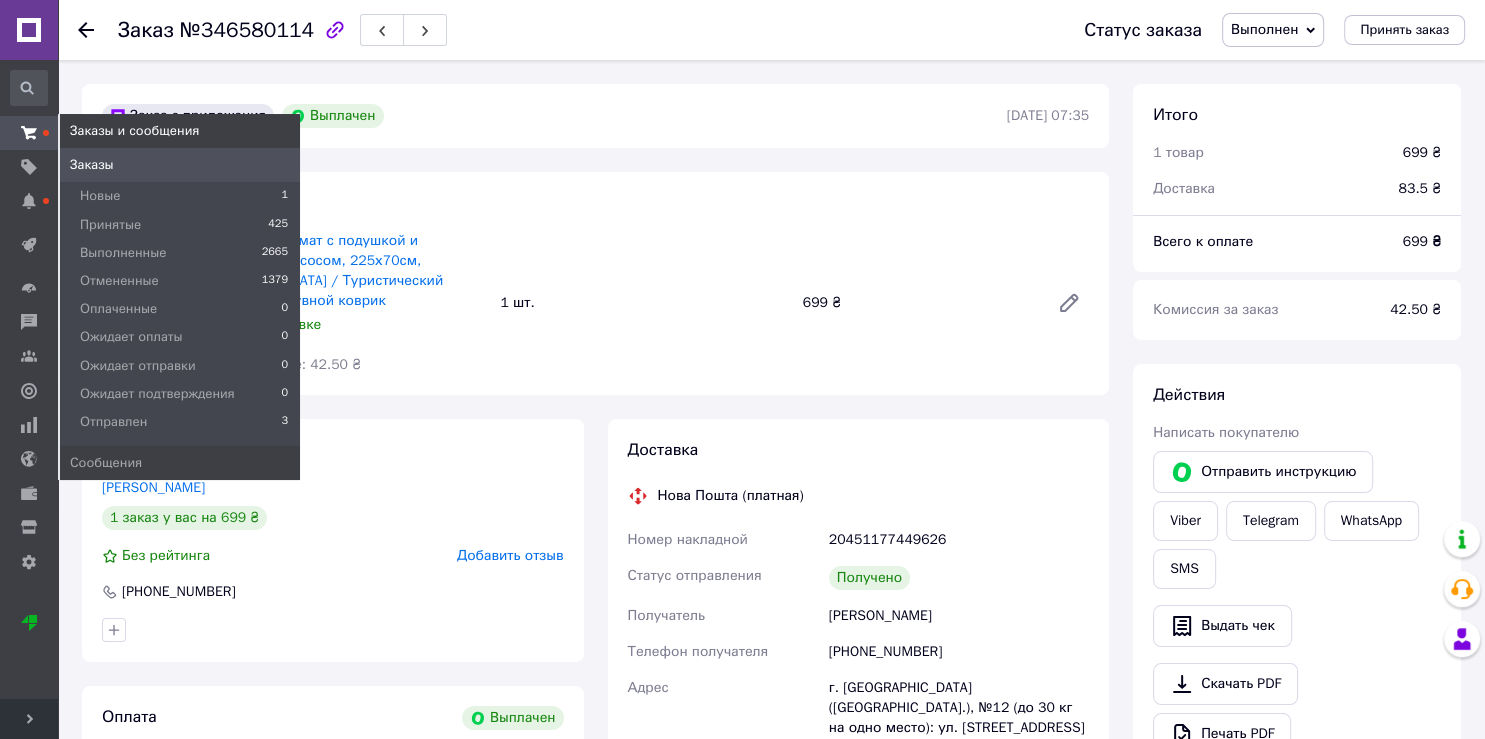 click at bounding box center (29, 133) 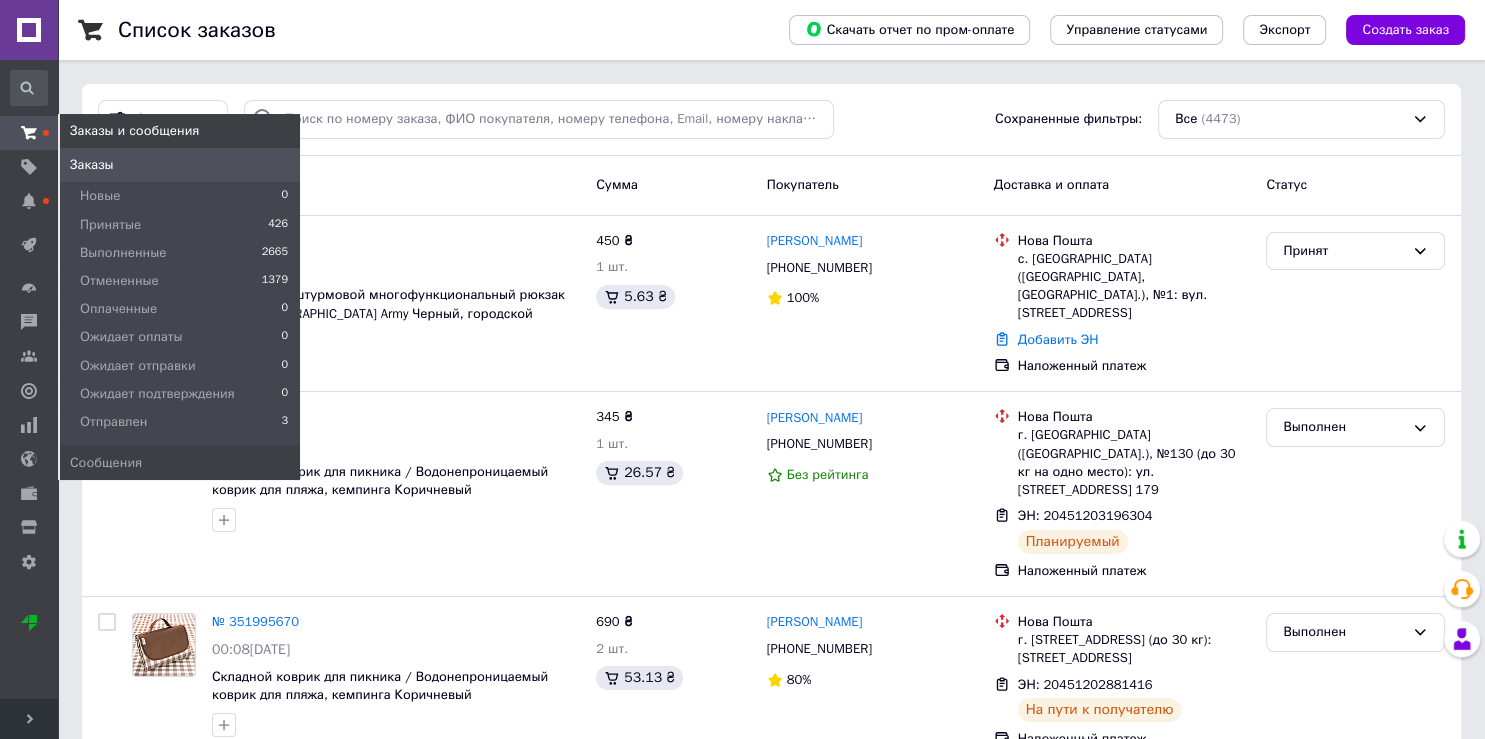 click 